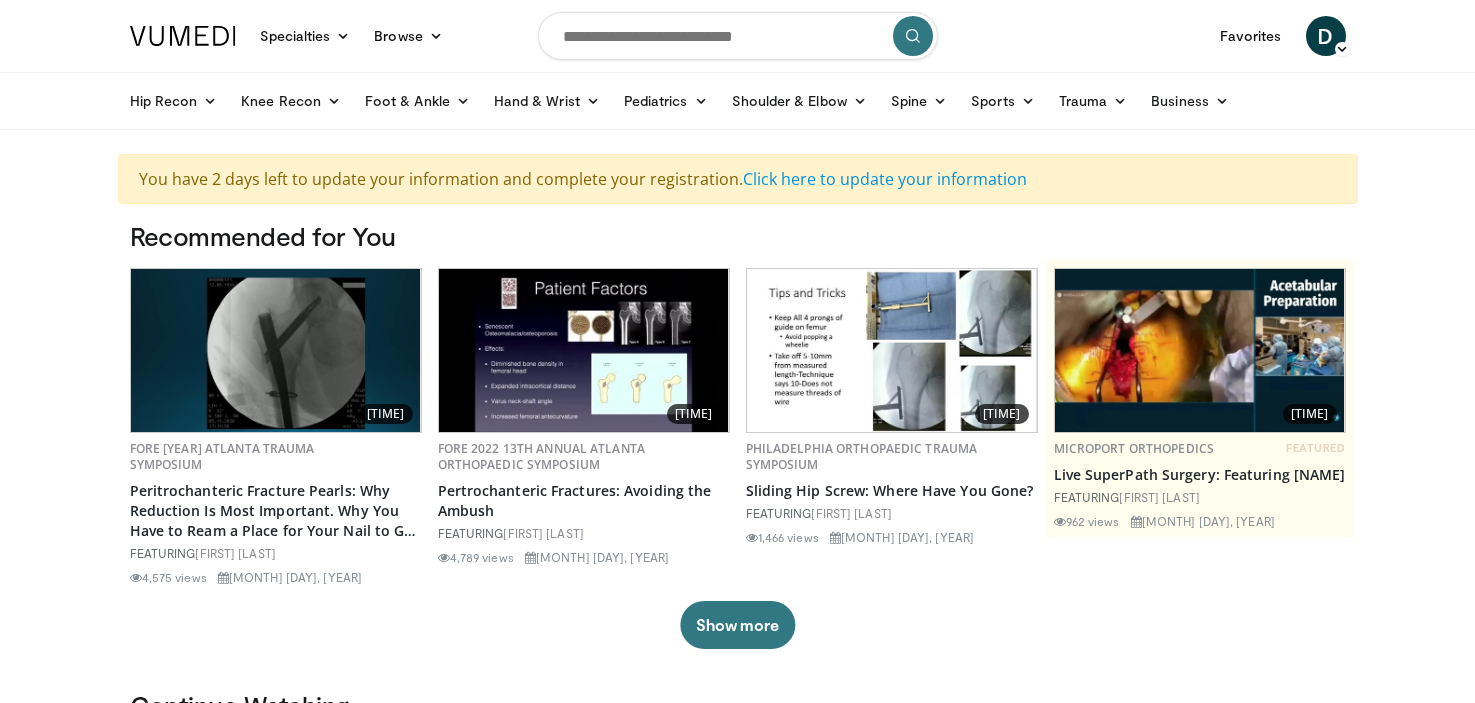scroll, scrollTop: 0, scrollLeft: 0, axis: both 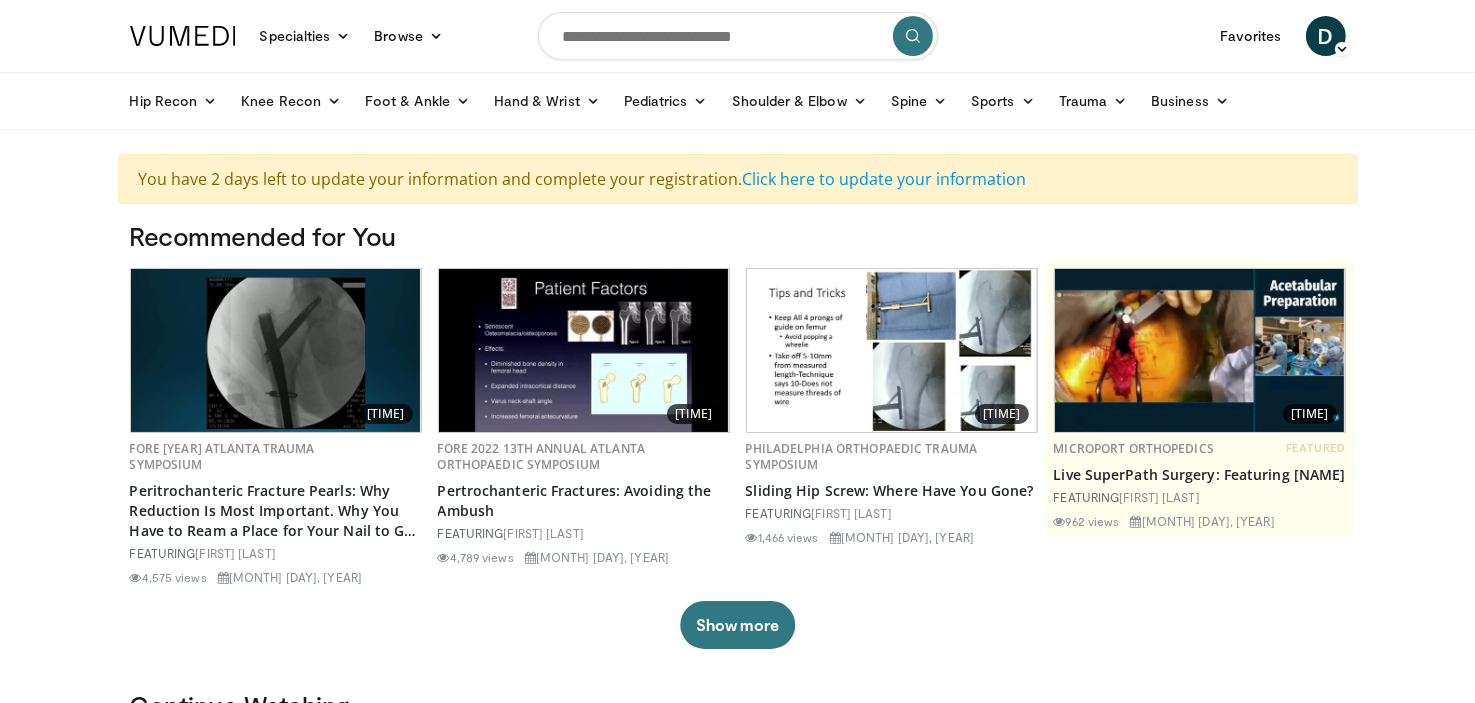 click at bounding box center [738, 36] 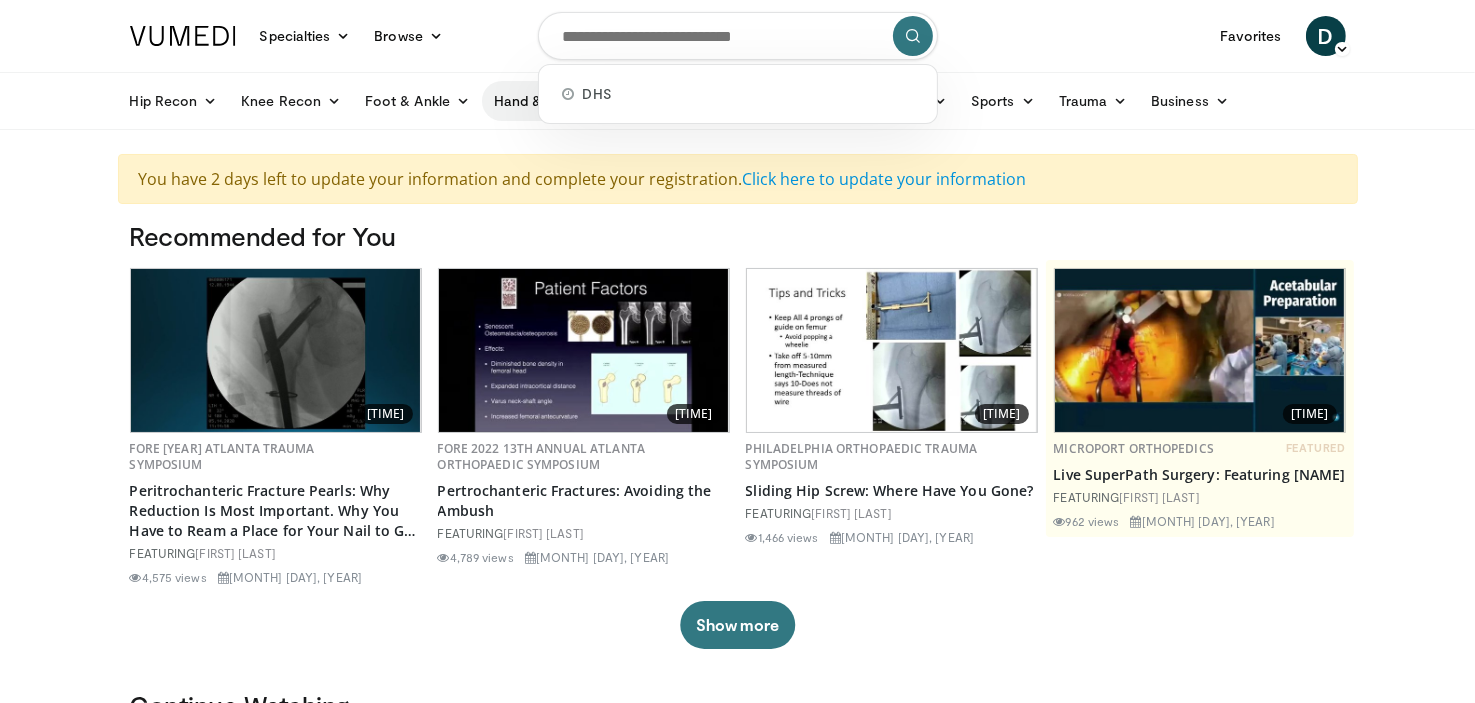 click on "Hand & Wrist" at bounding box center [547, 101] 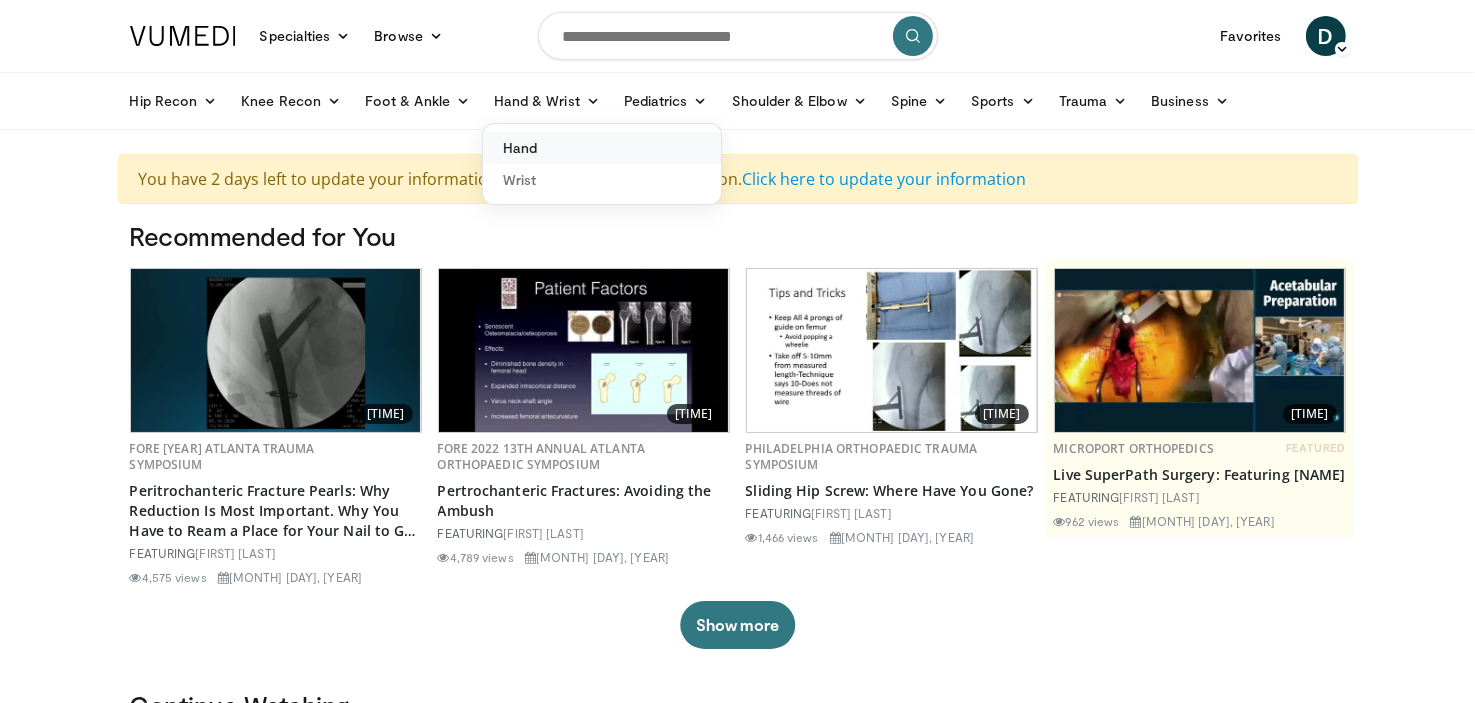 click on "Hand" at bounding box center [602, 148] 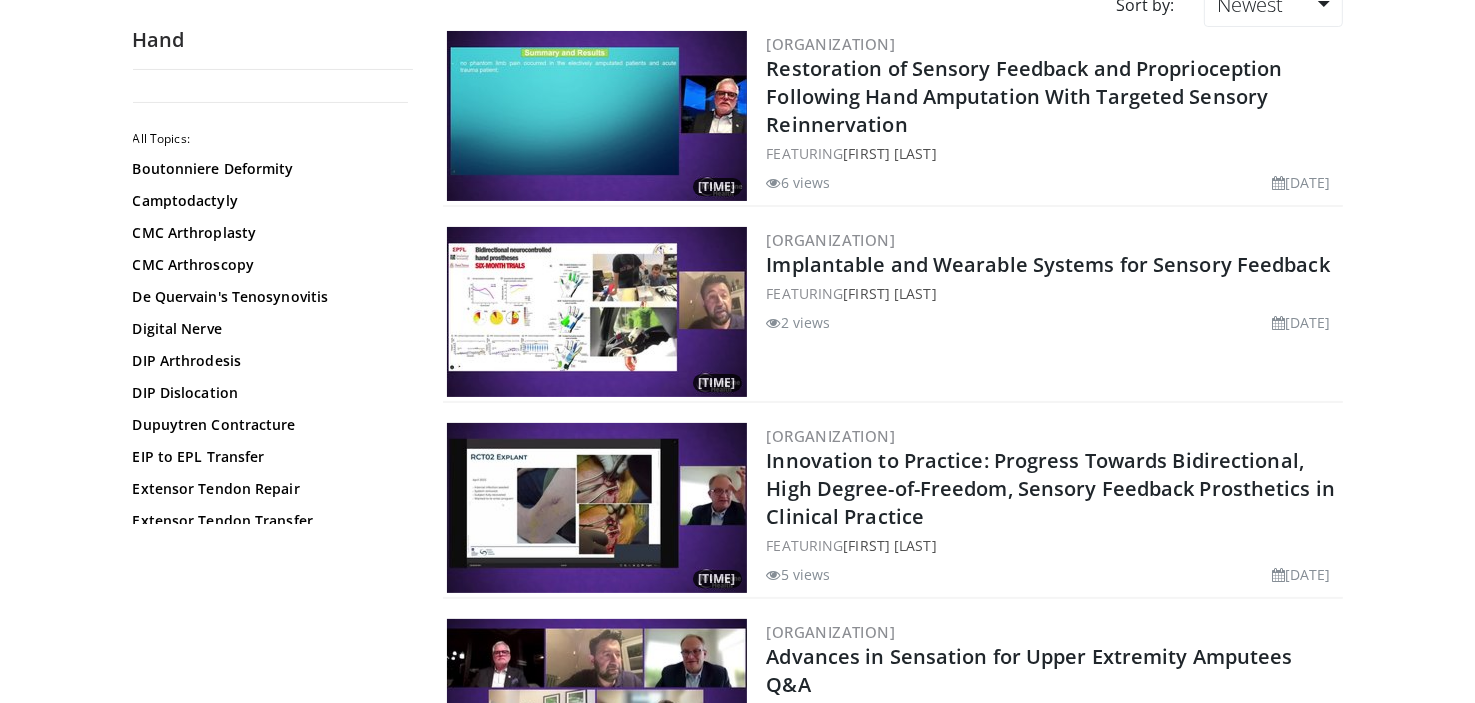 scroll, scrollTop: 100, scrollLeft: 0, axis: vertical 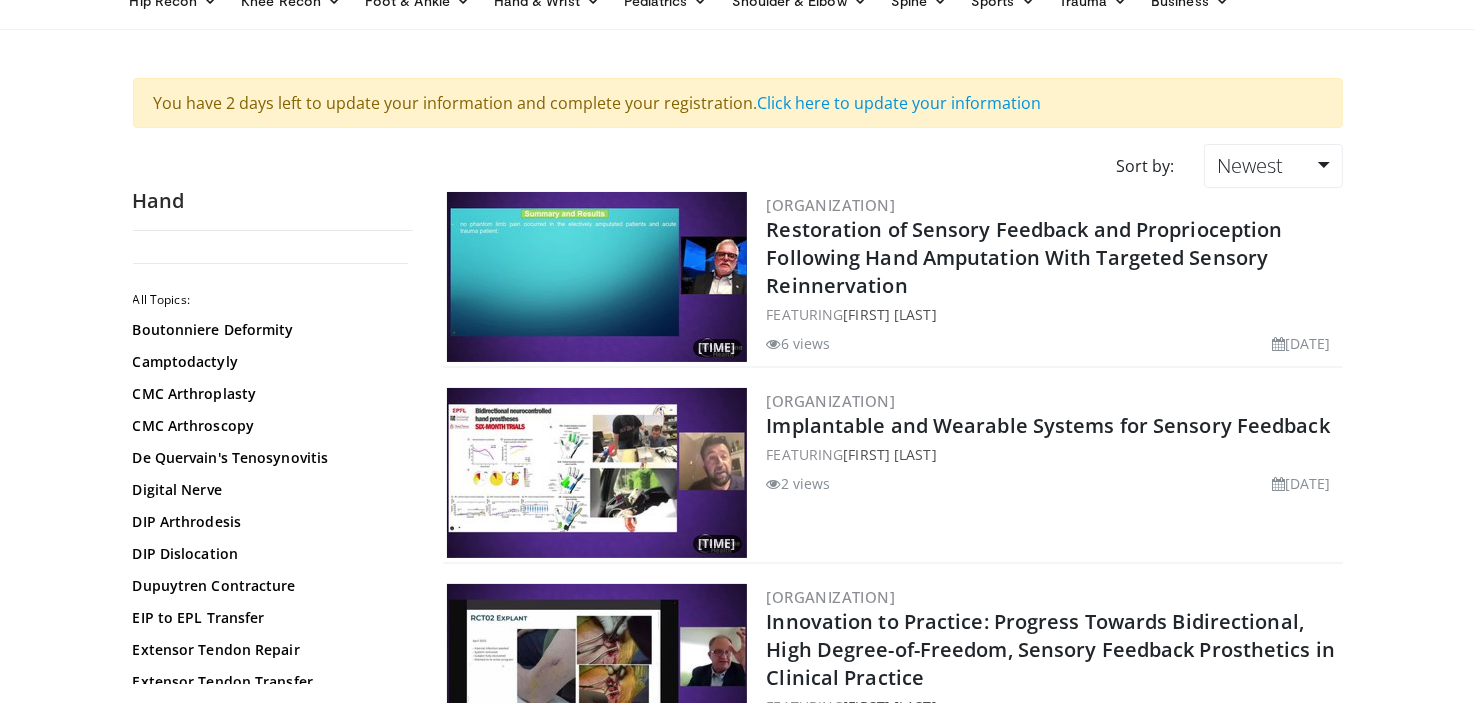 click at bounding box center [597, 473] 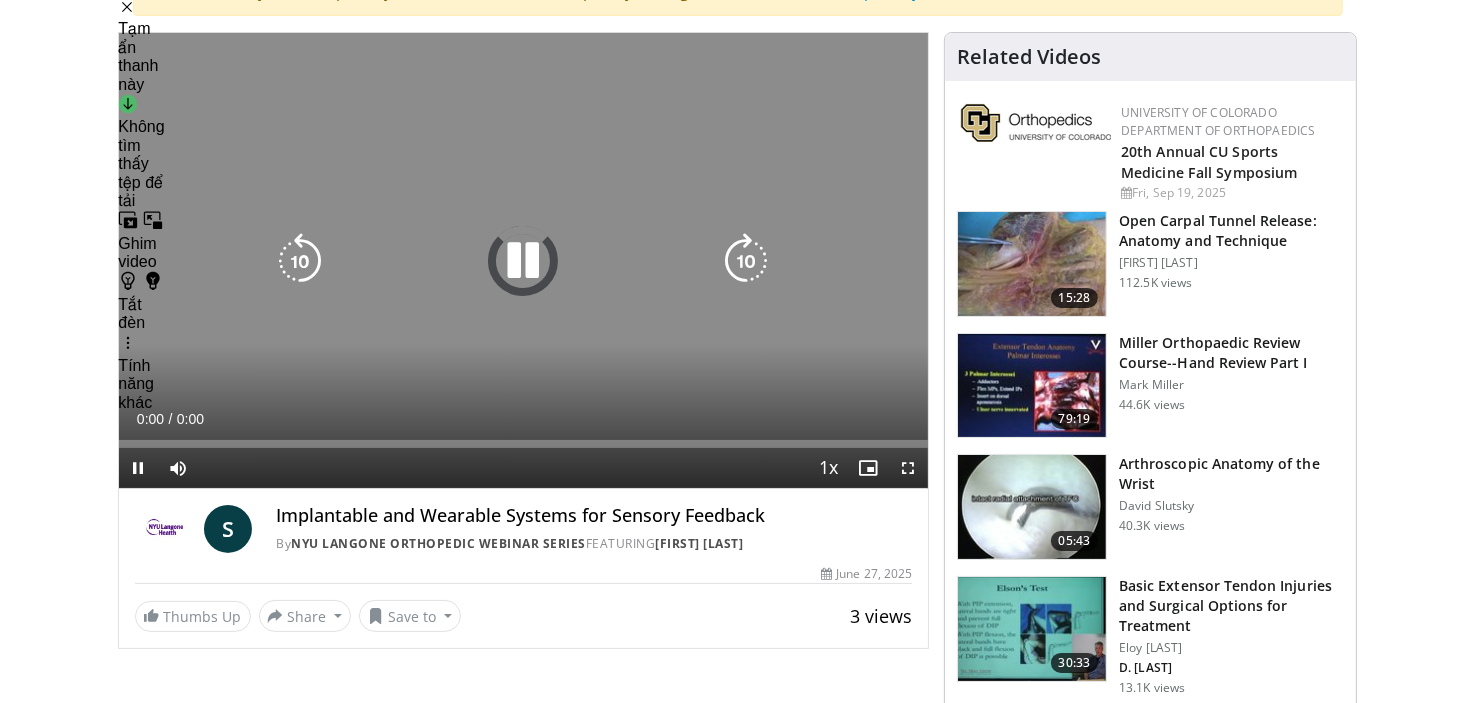 scroll, scrollTop: 200, scrollLeft: 0, axis: vertical 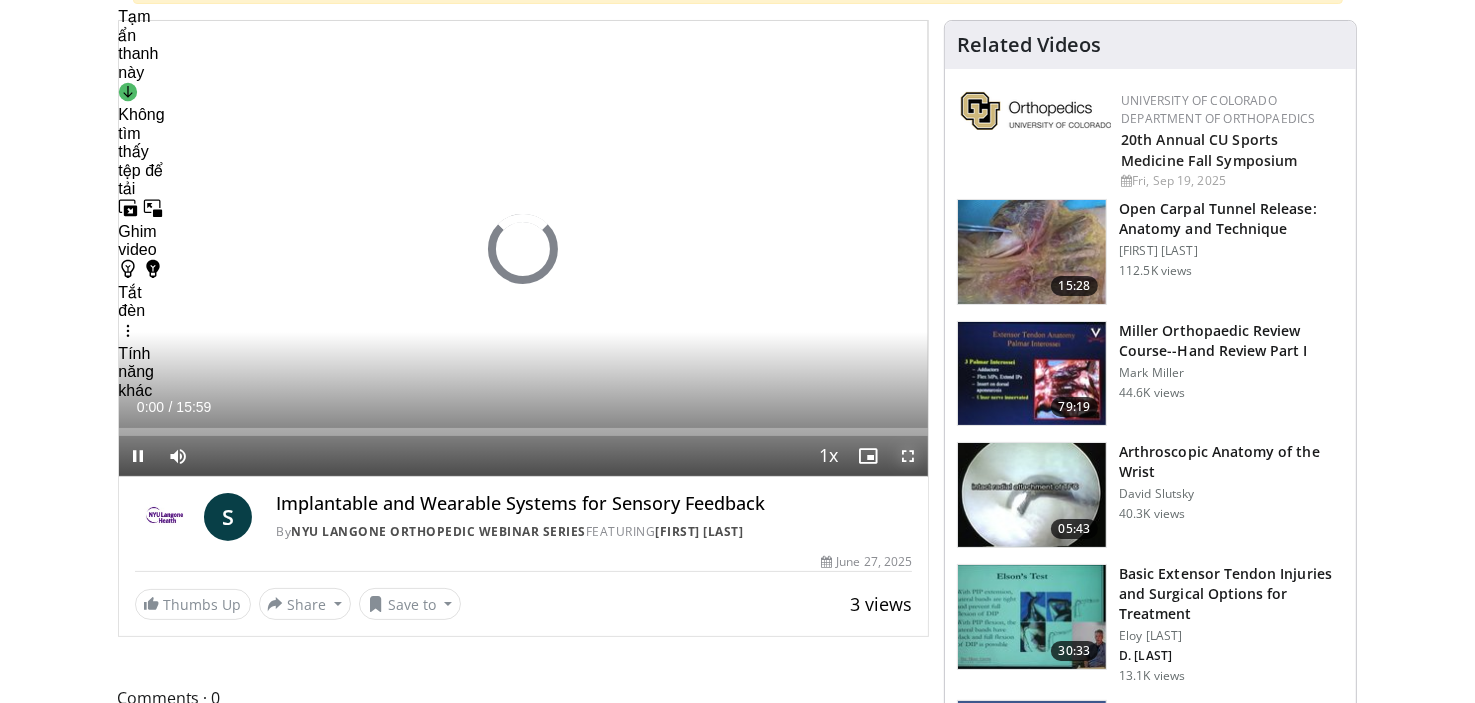 click at bounding box center (908, 456) 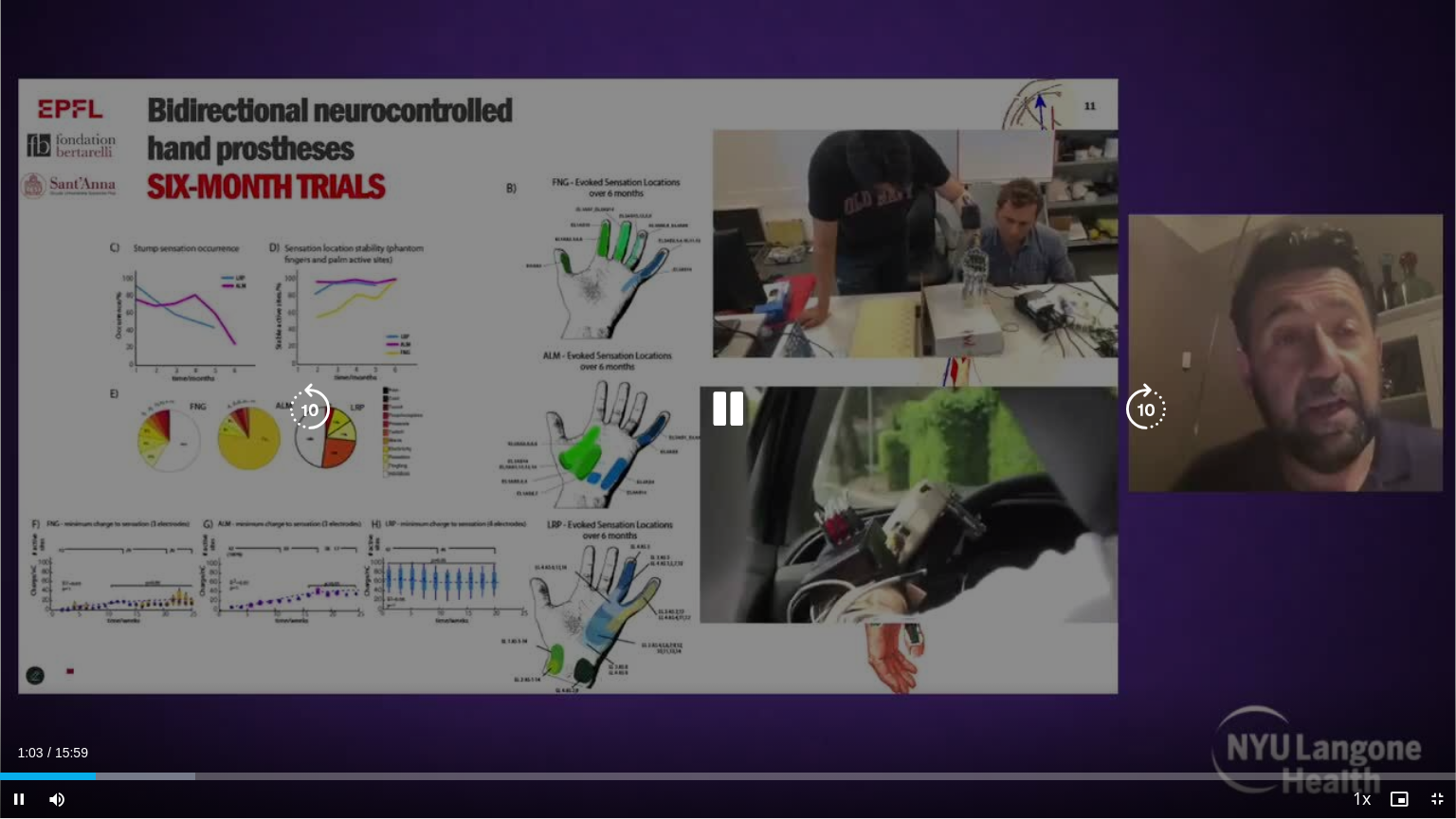 click at bounding box center (728, 410) 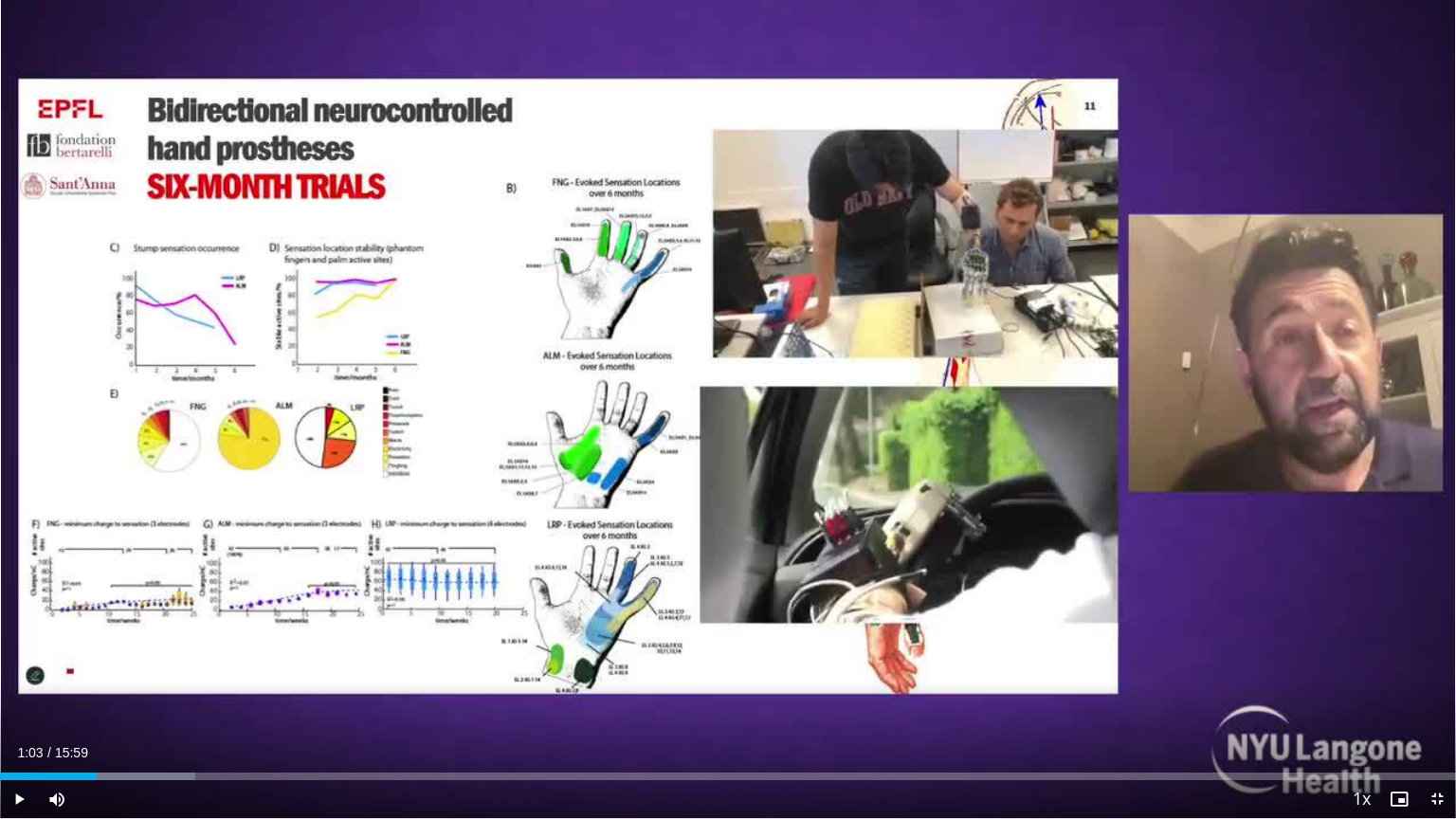 type 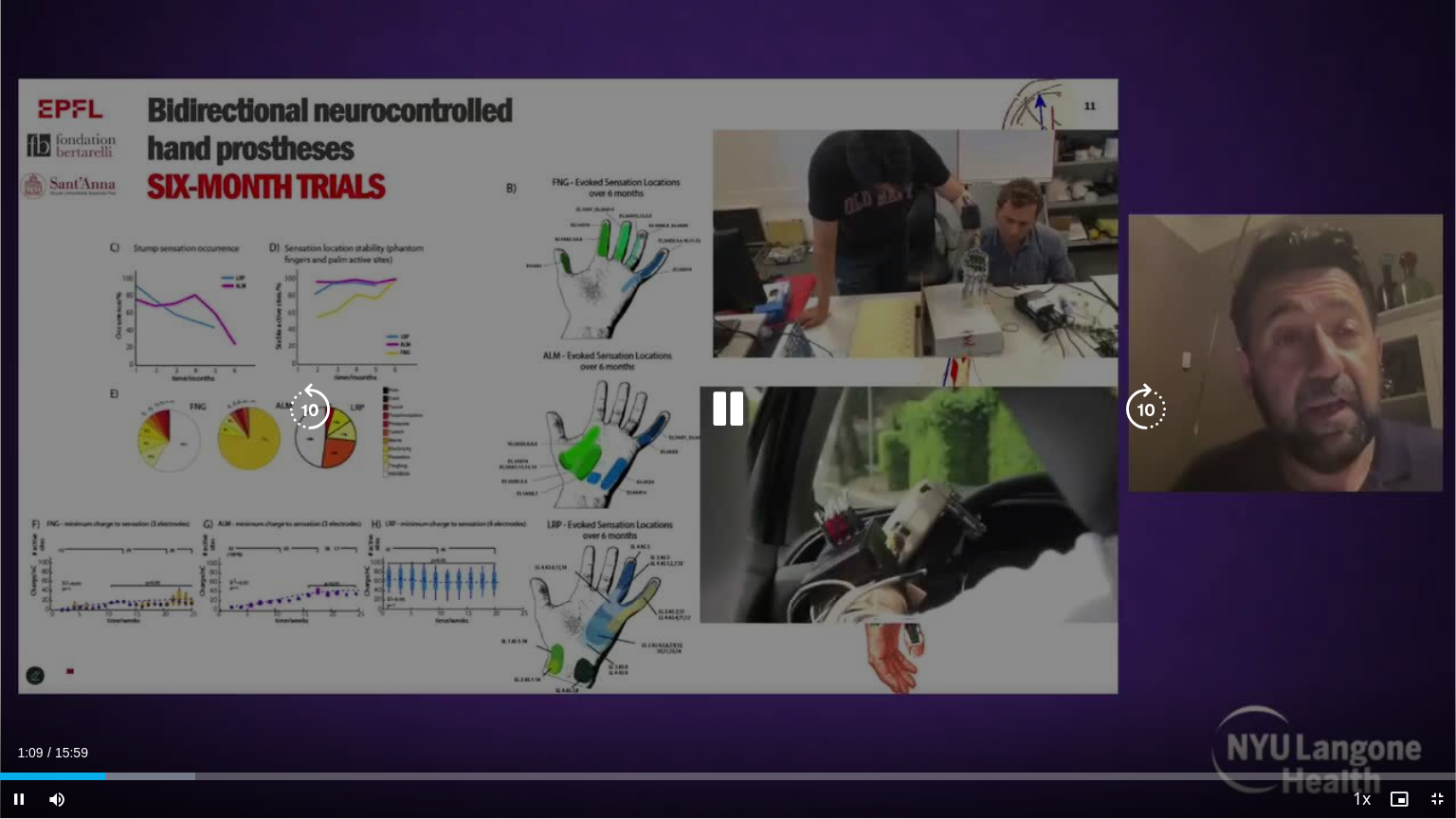 click at bounding box center (728, 410) 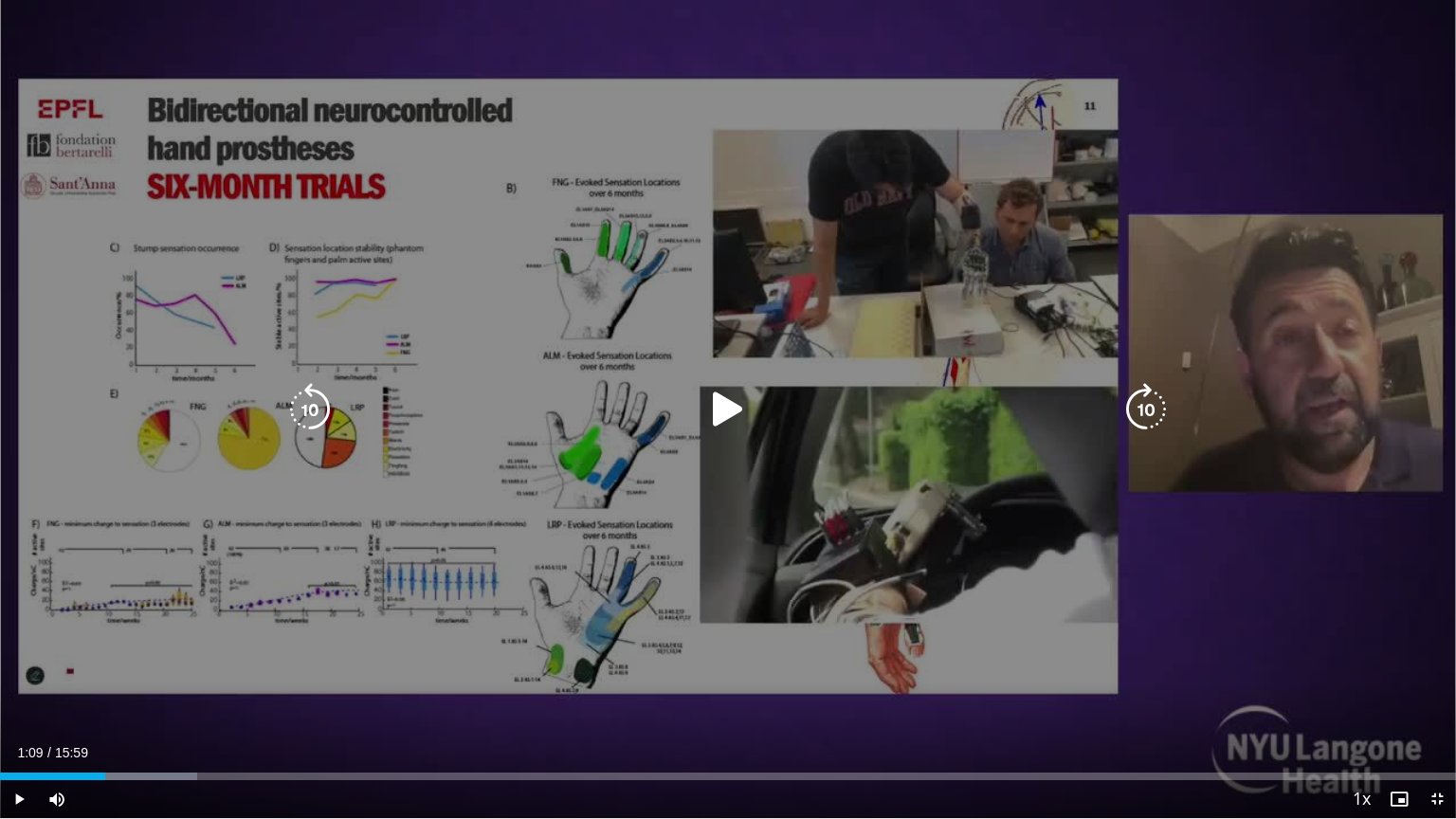 click at bounding box center [728, 410] 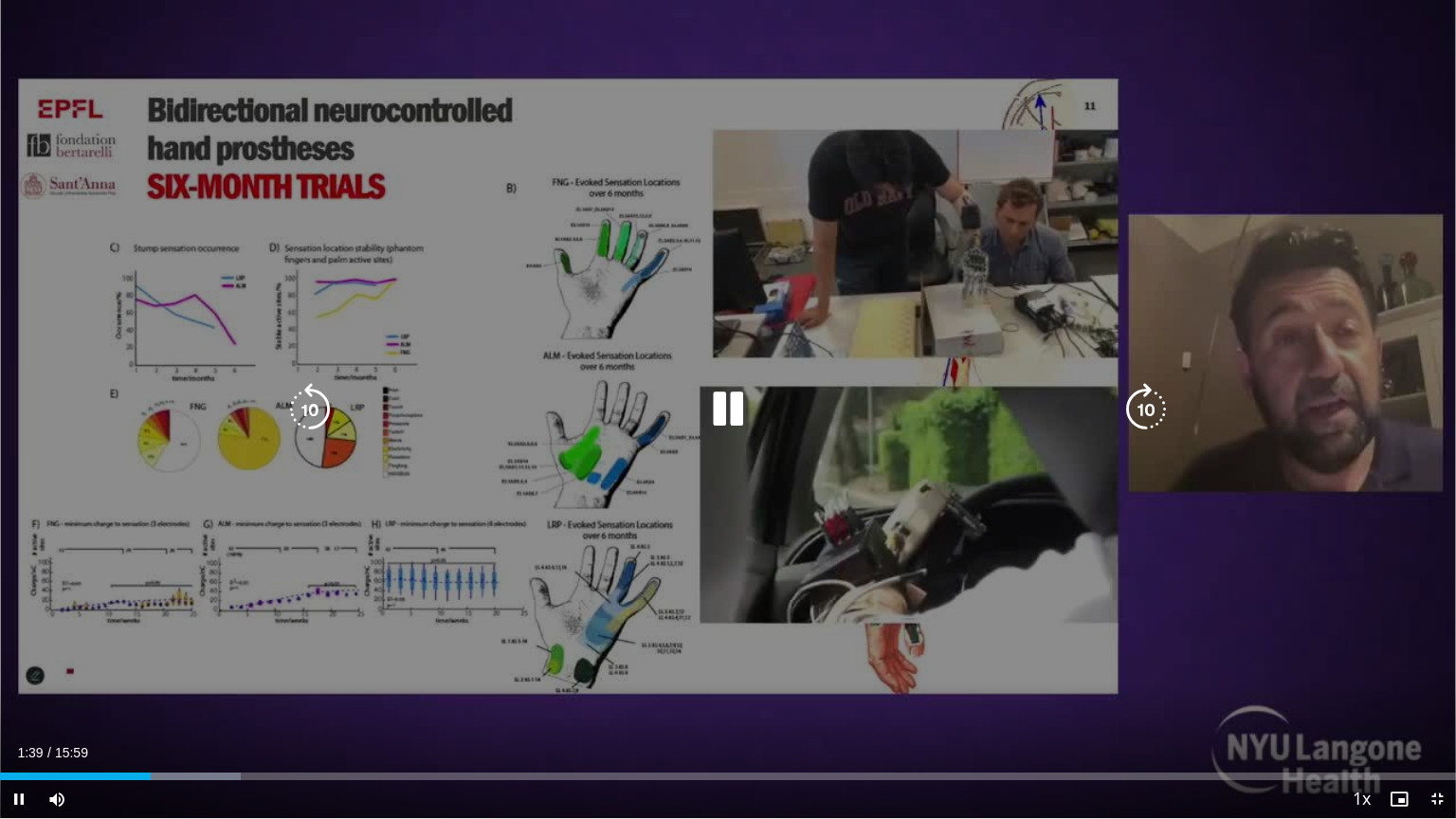 click at bounding box center (728, 410) 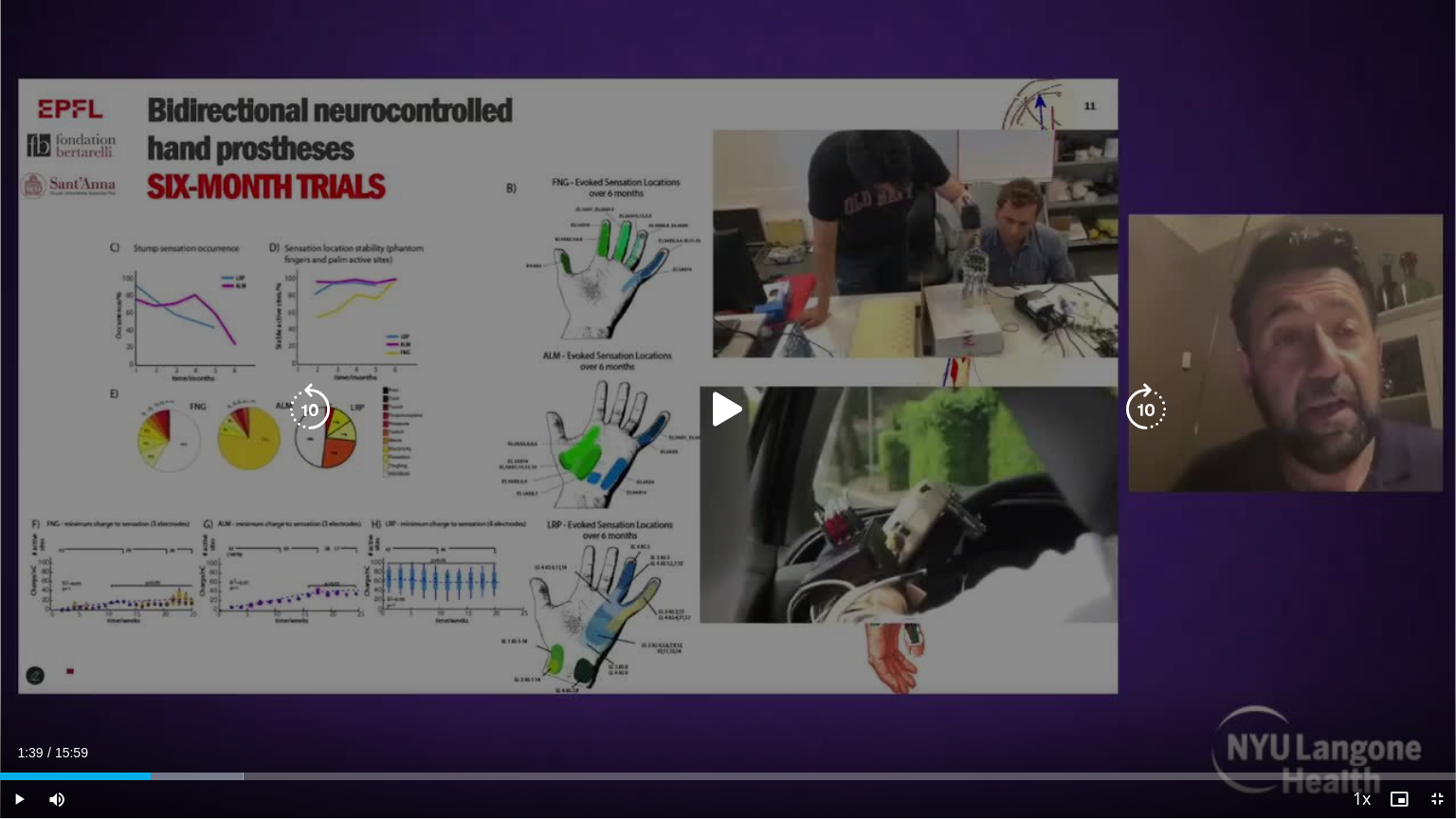 click on "10 seconds
Tap to unmute" at bounding box center (728, 409) 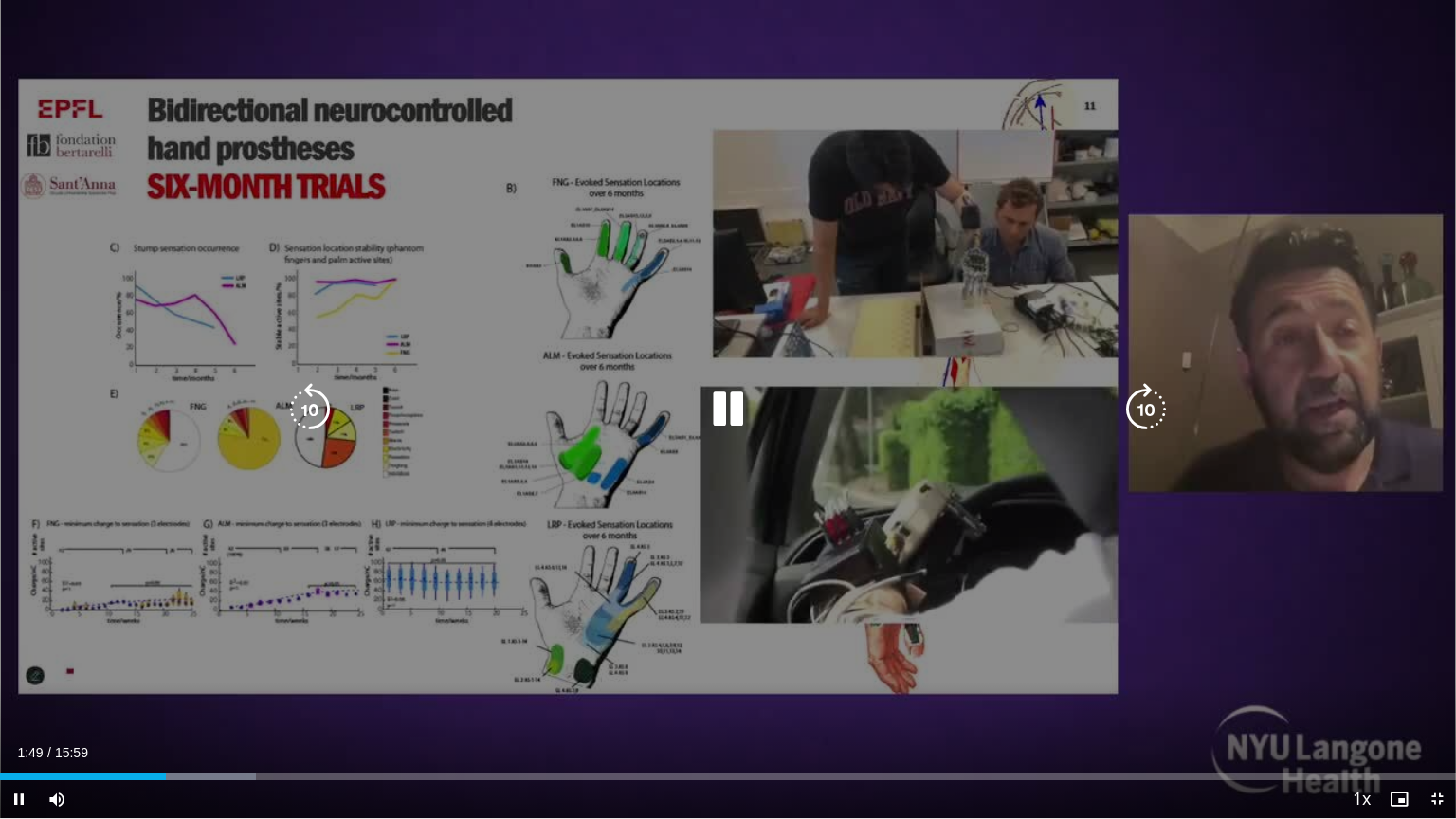 click at bounding box center [728, 410] 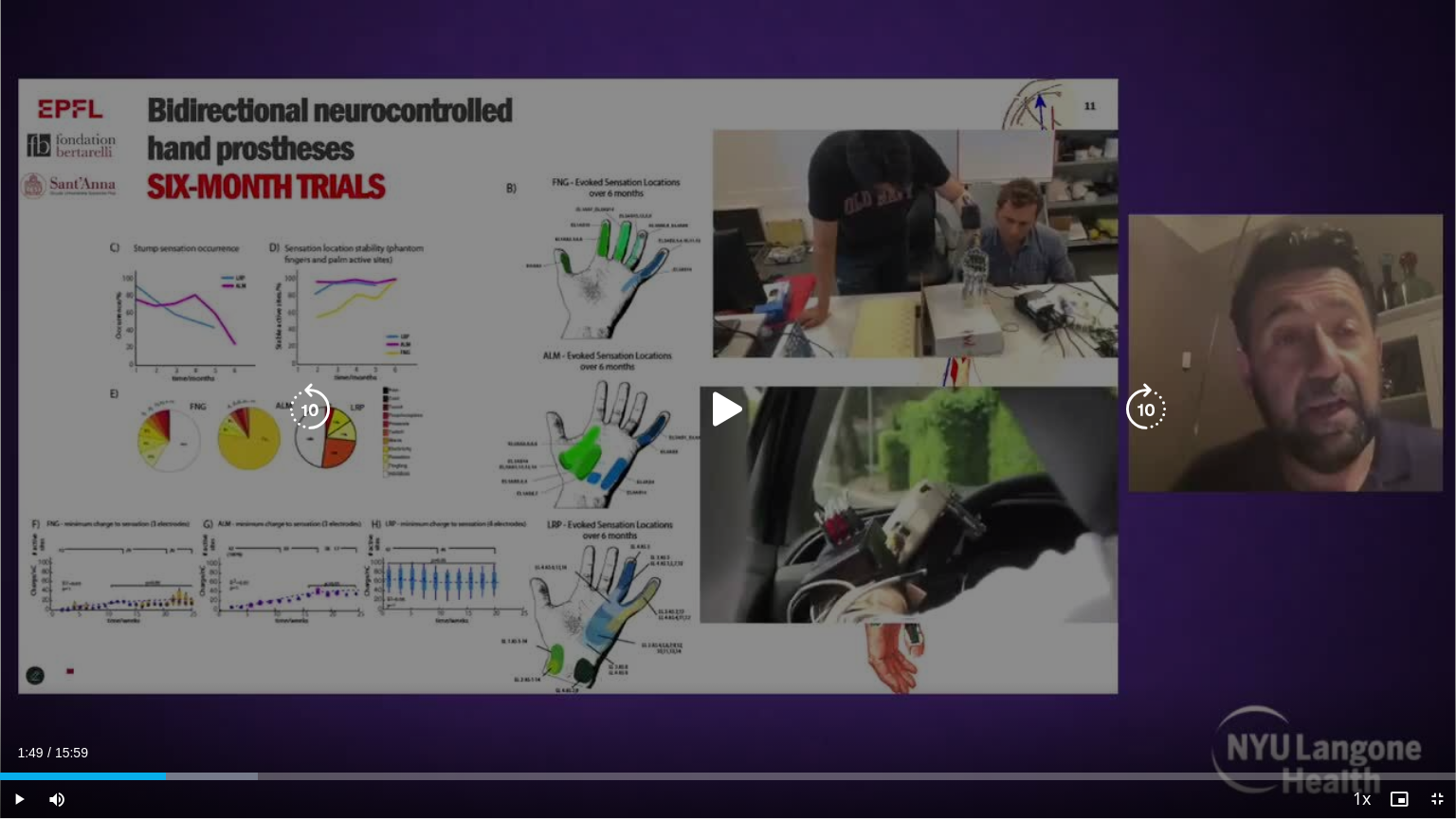 click at bounding box center (728, 410) 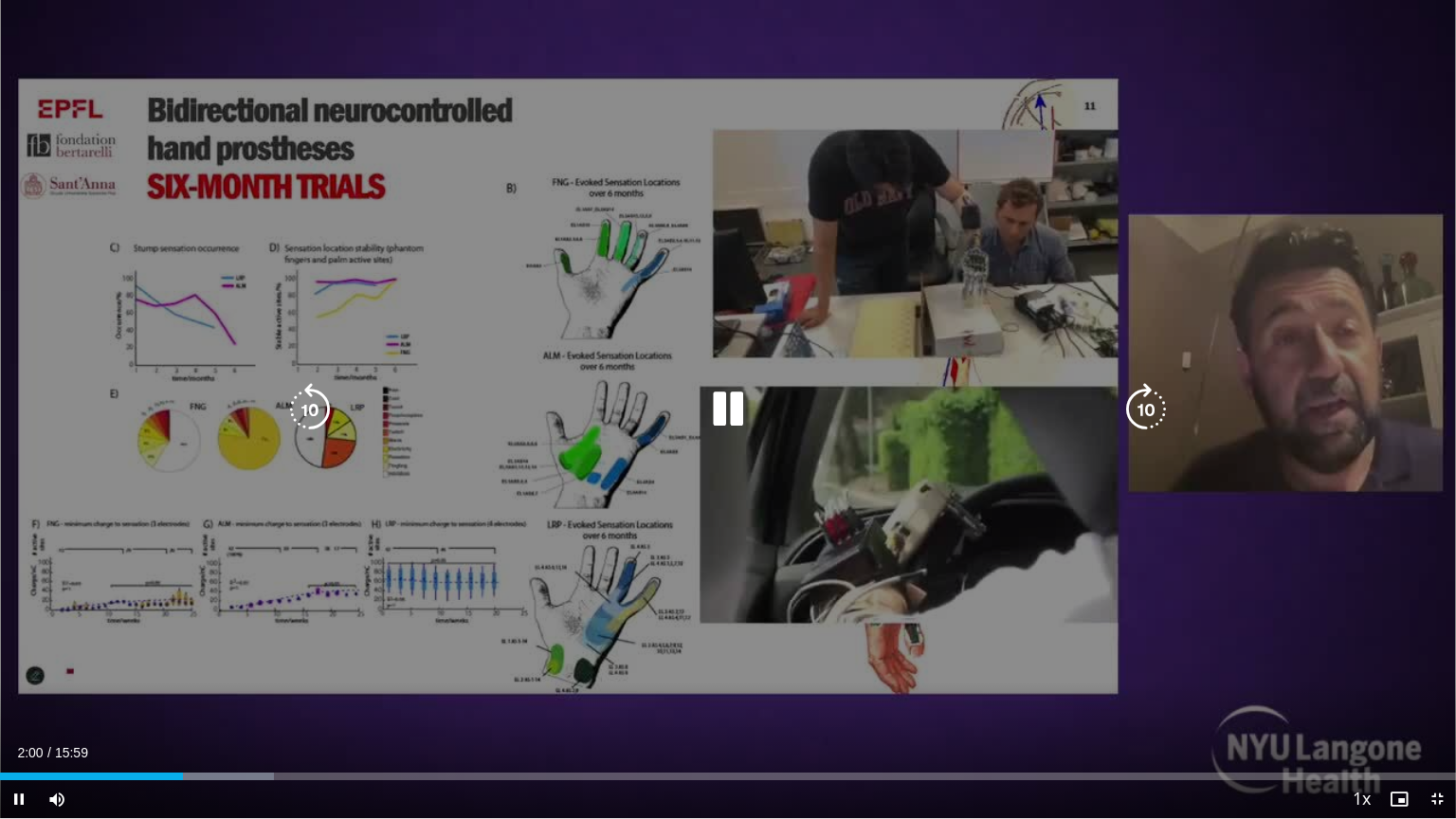 click at bounding box center (728, 410) 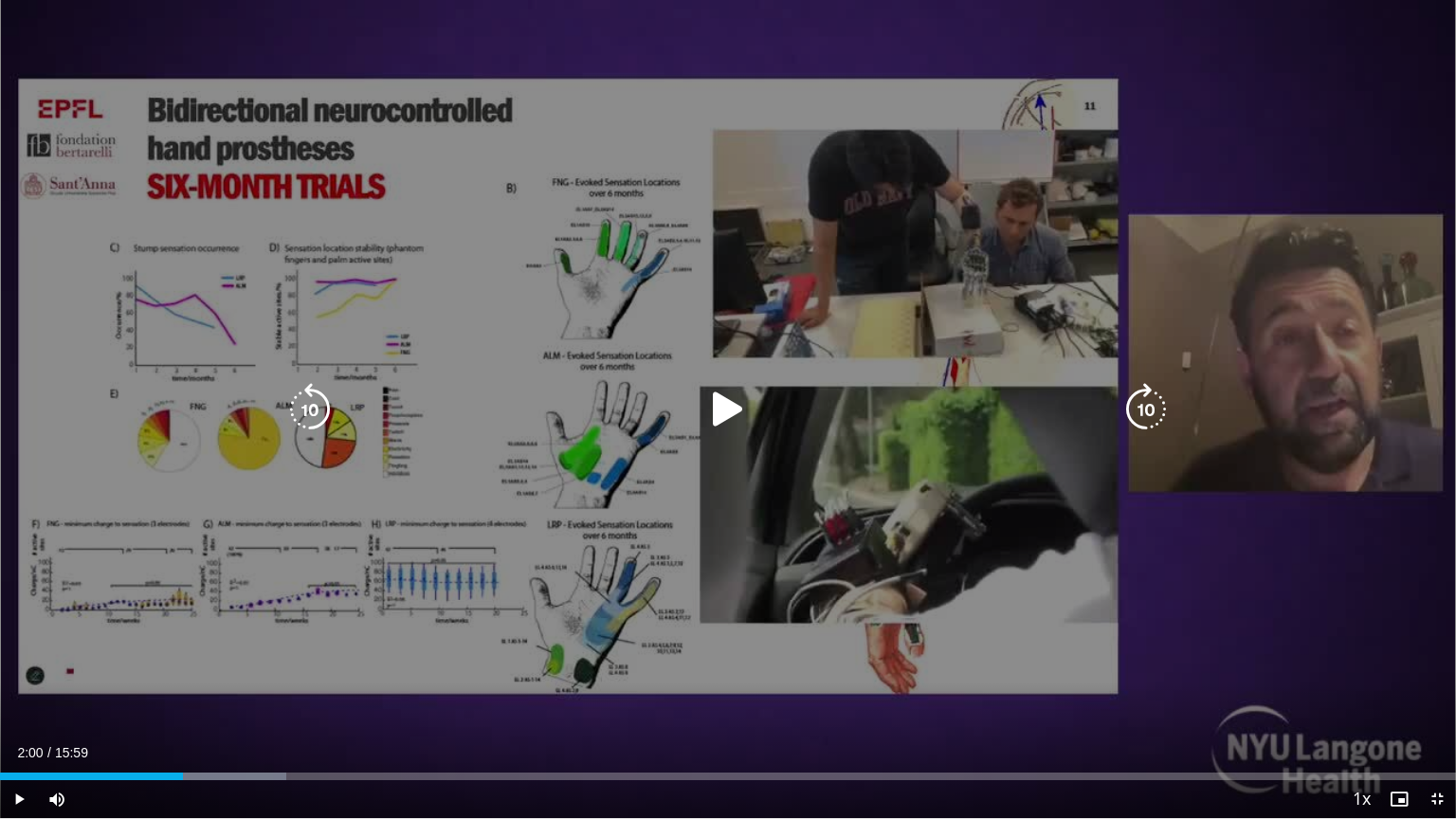 click on "10 seconds
Tap to unmute" at bounding box center (728, 409) 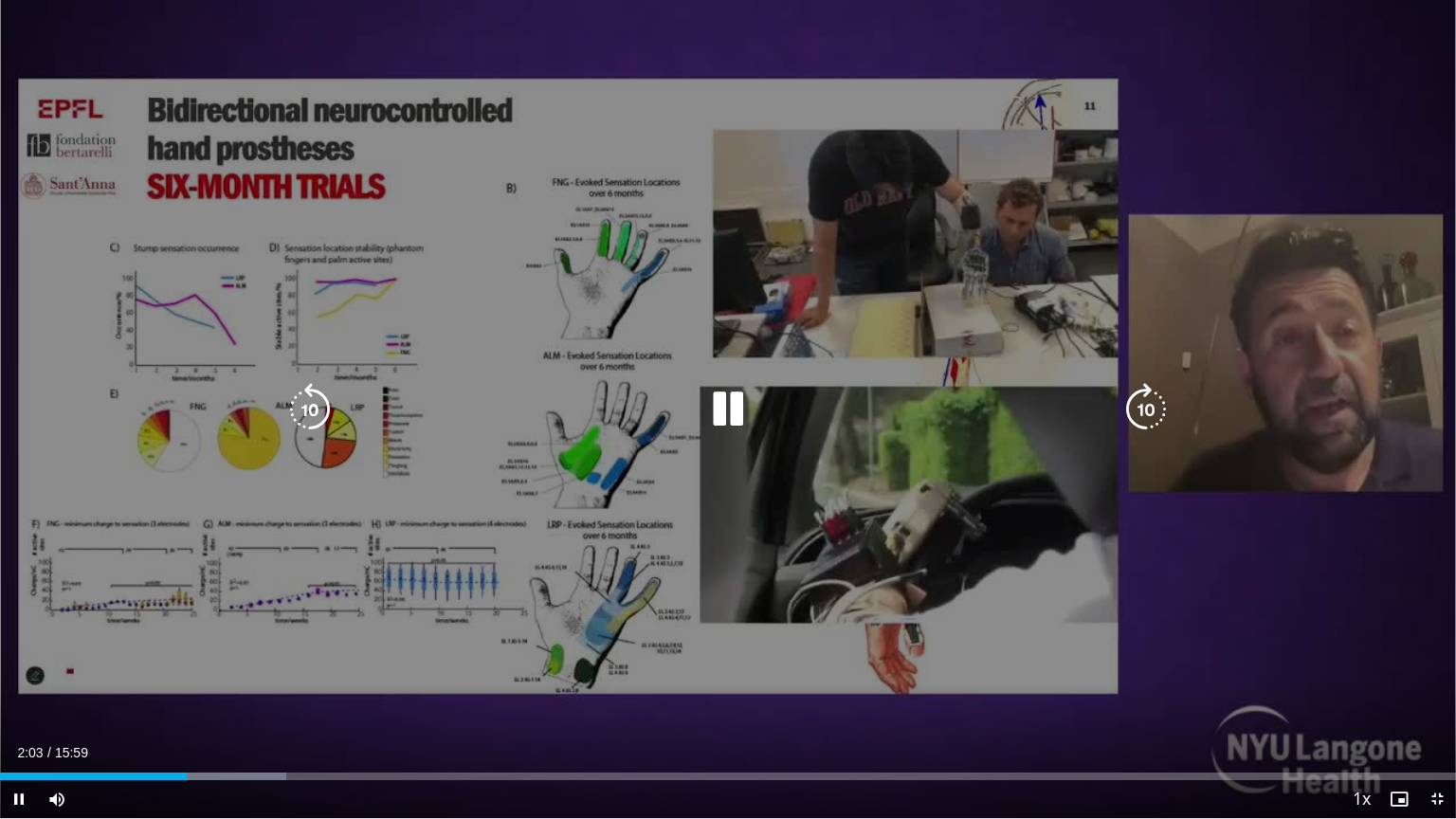 click at bounding box center (728, 410) 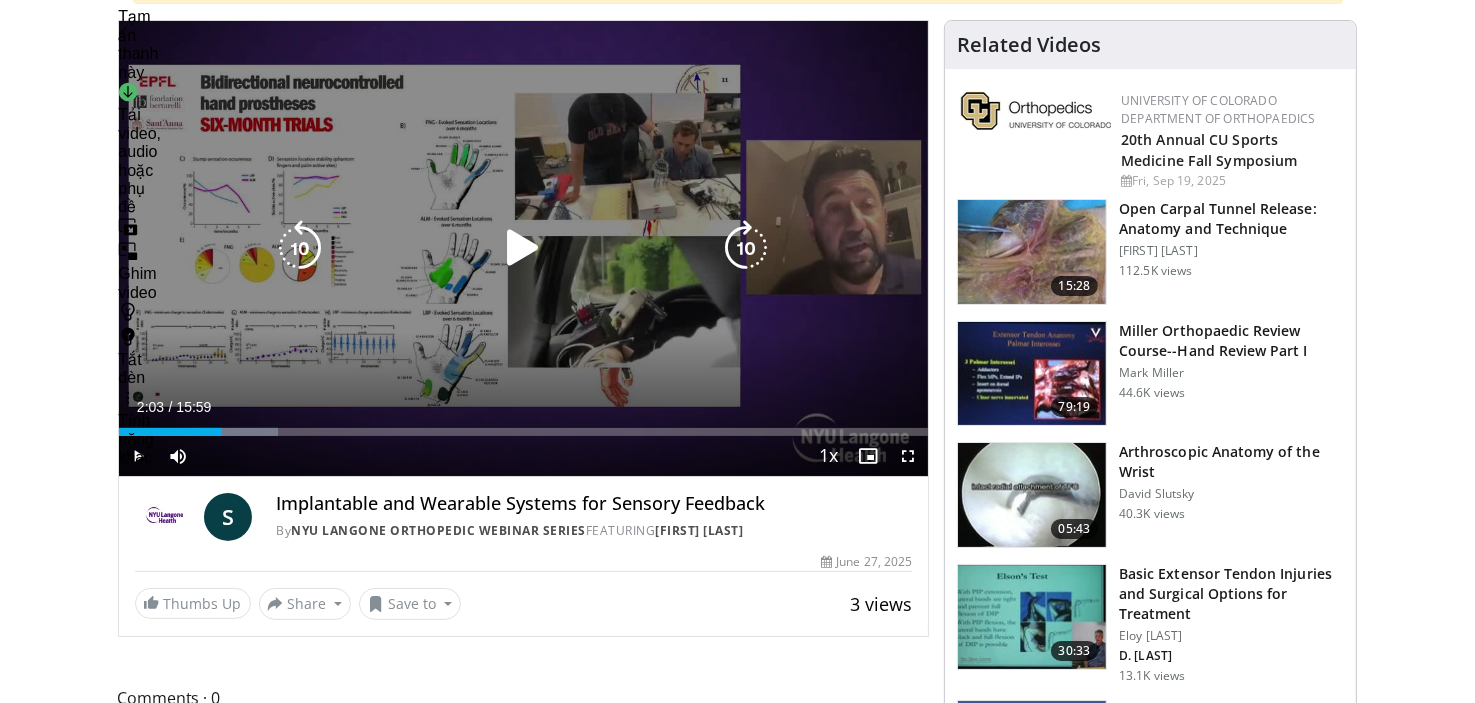 click on "10 seconds
Tap to unmute" at bounding box center (524, 248) 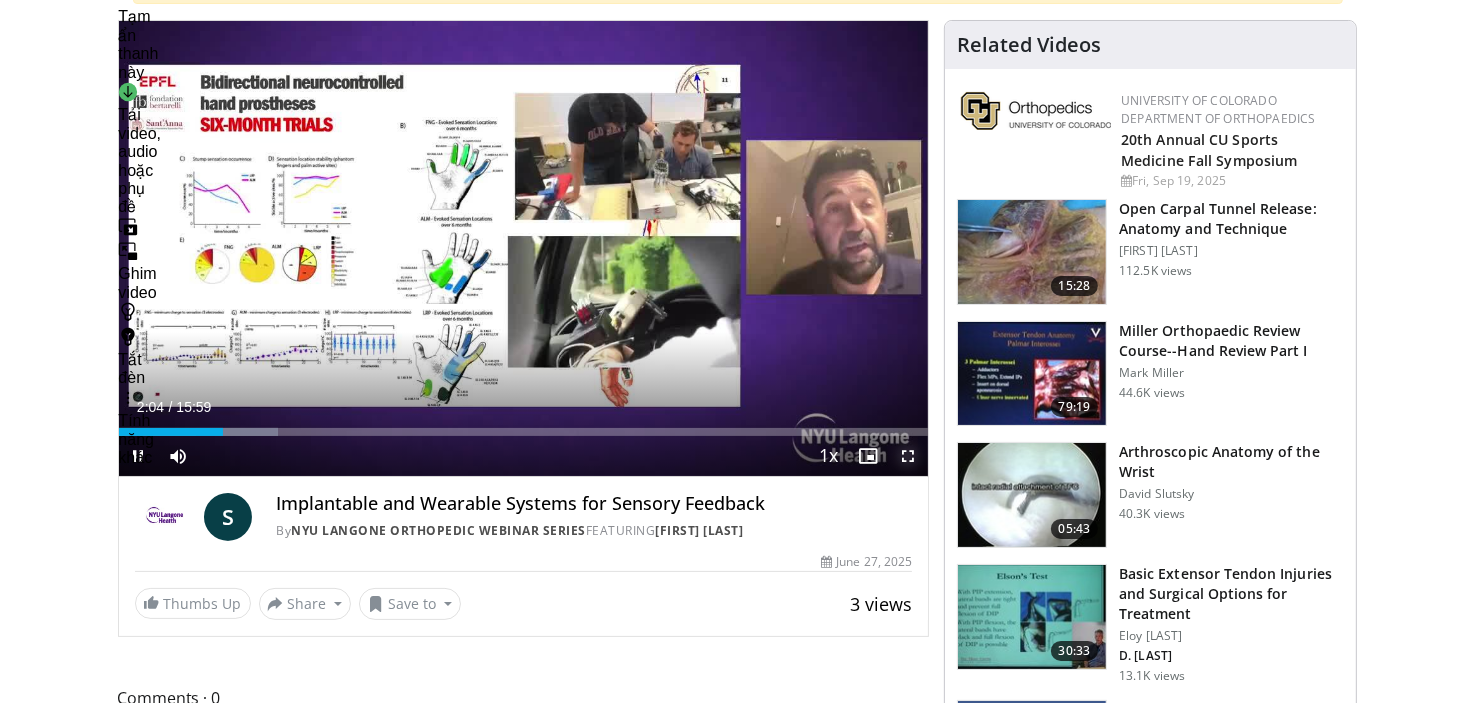 click at bounding box center [908, 456] 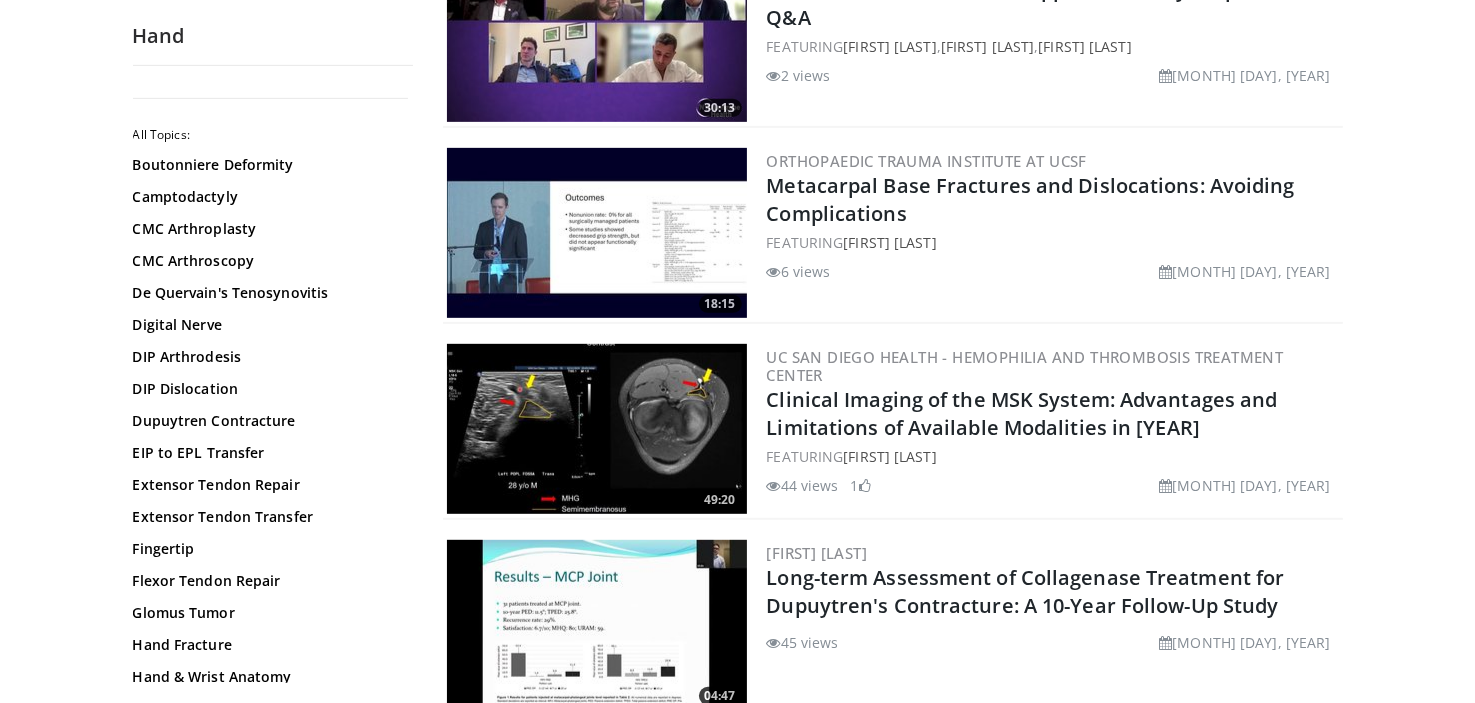scroll, scrollTop: 930, scrollLeft: 0, axis: vertical 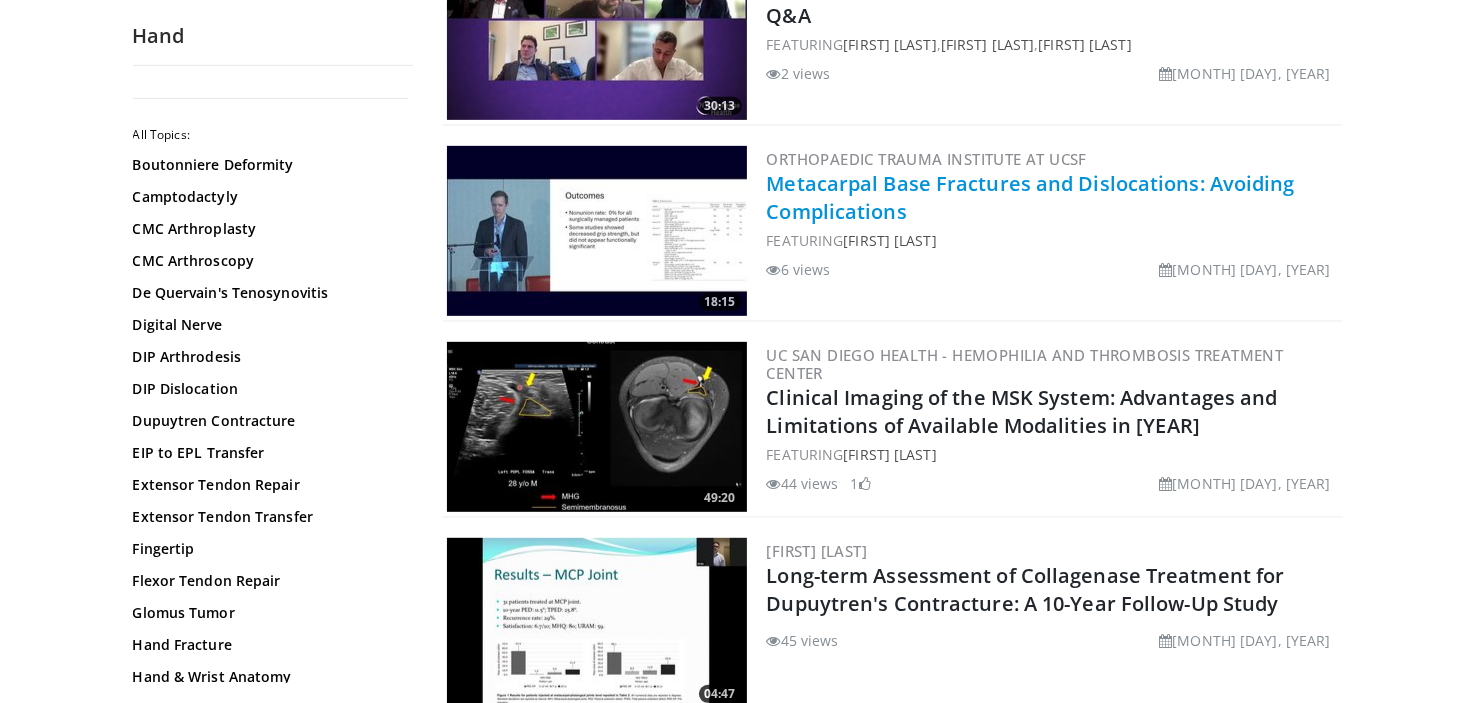 click on "Metacarpal Base Fractures and Dislocations: Avoiding Complications" at bounding box center [1031, 197] 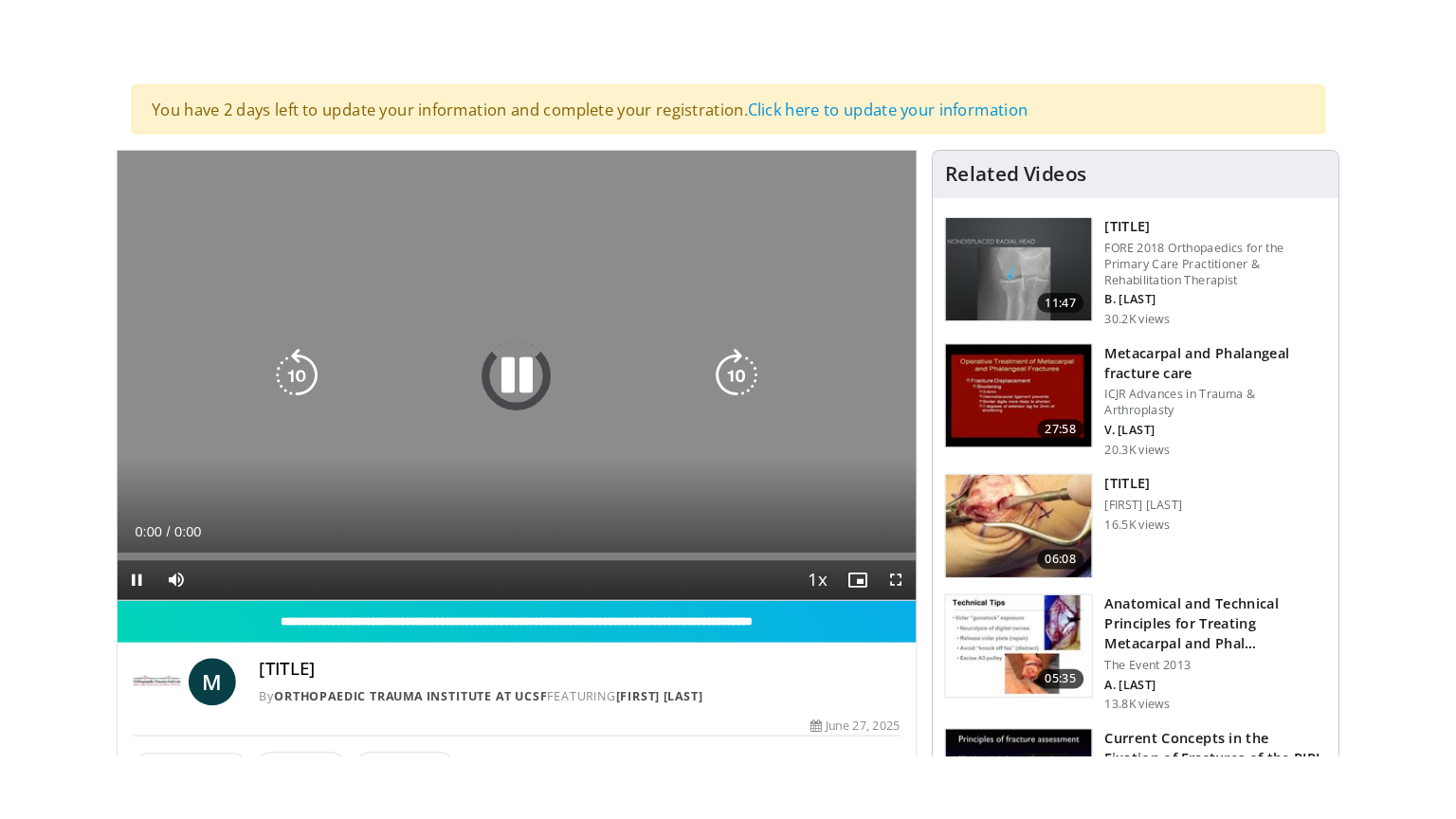 scroll, scrollTop: 128, scrollLeft: 0, axis: vertical 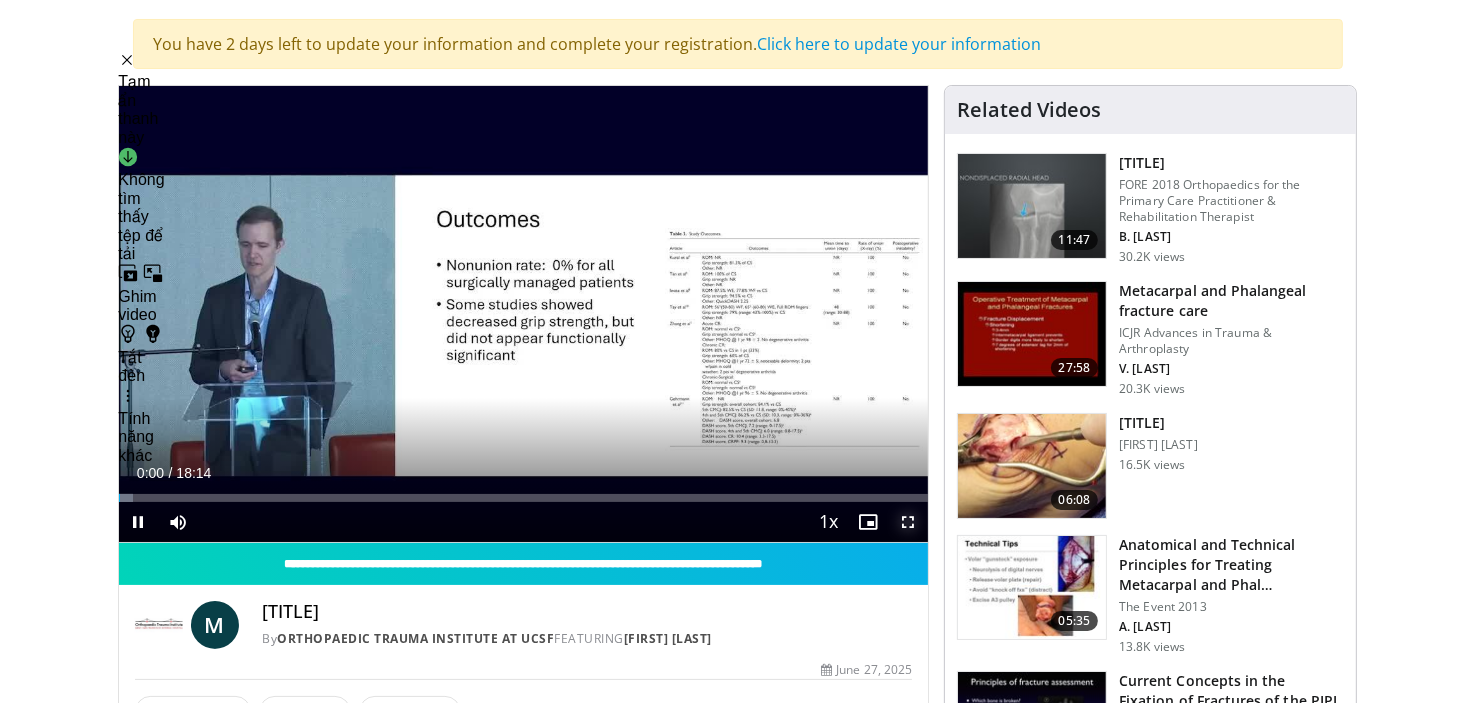 click at bounding box center (908, 522) 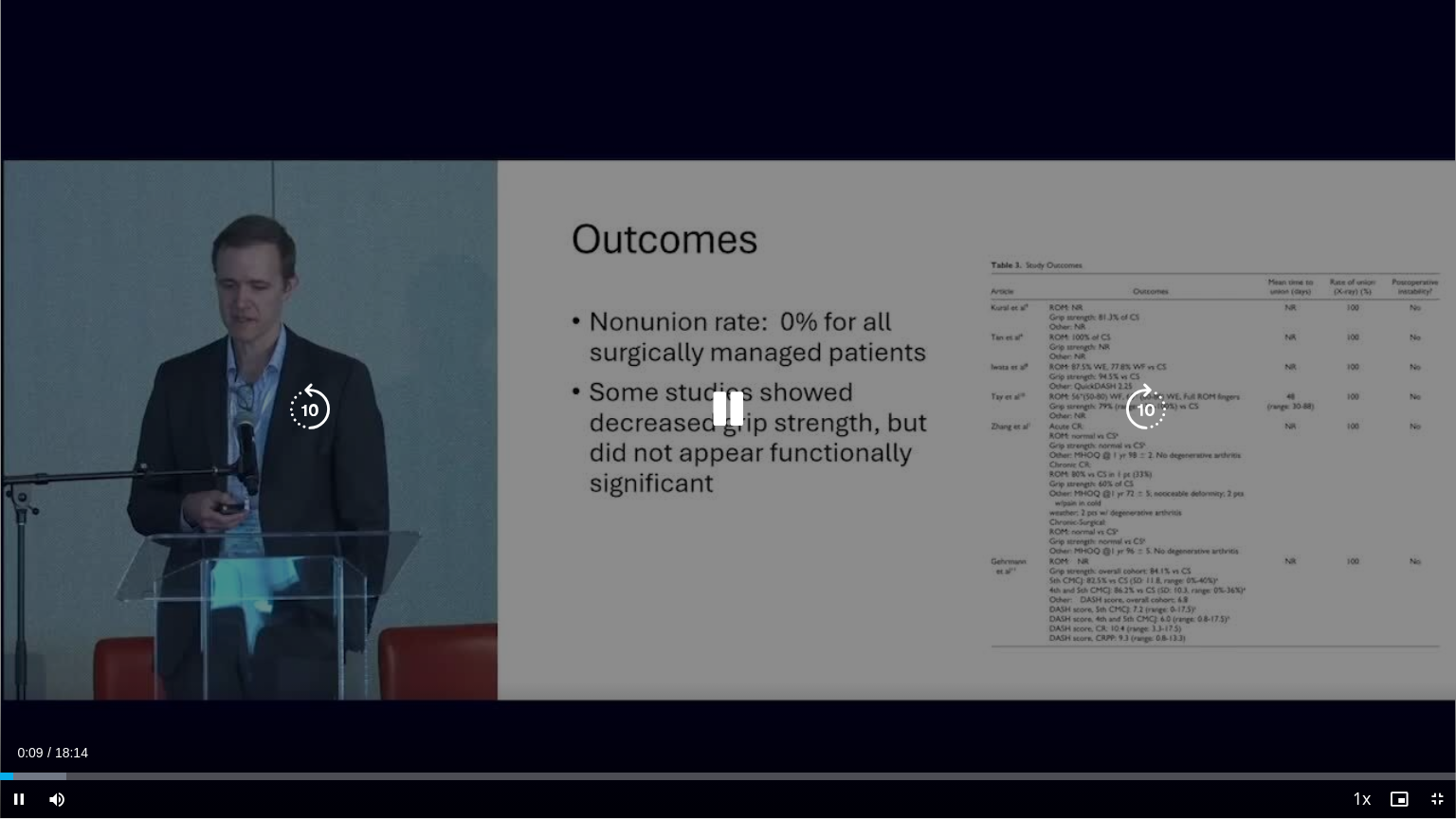 click at bounding box center (728, 410) 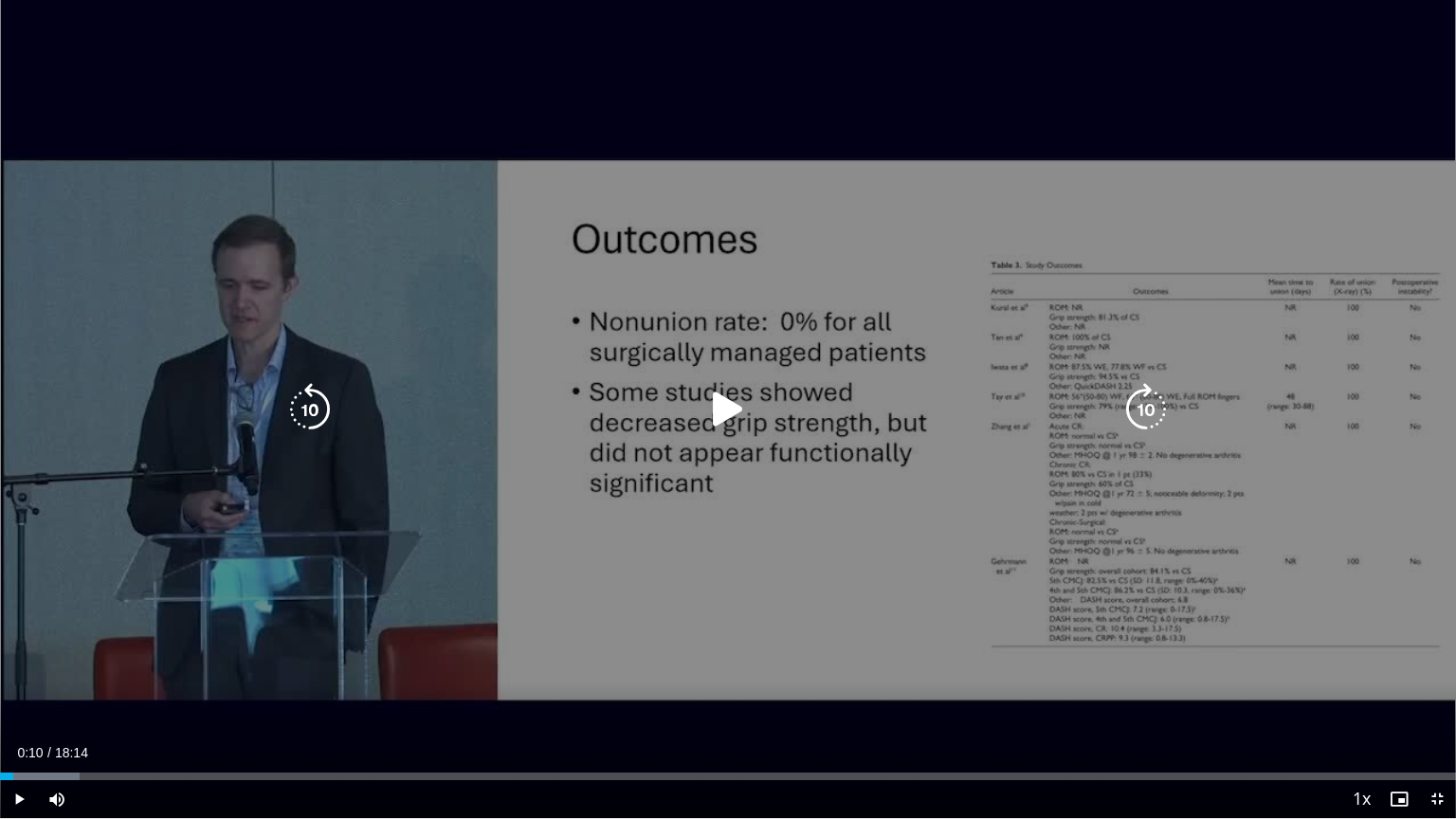 click at bounding box center (728, 410) 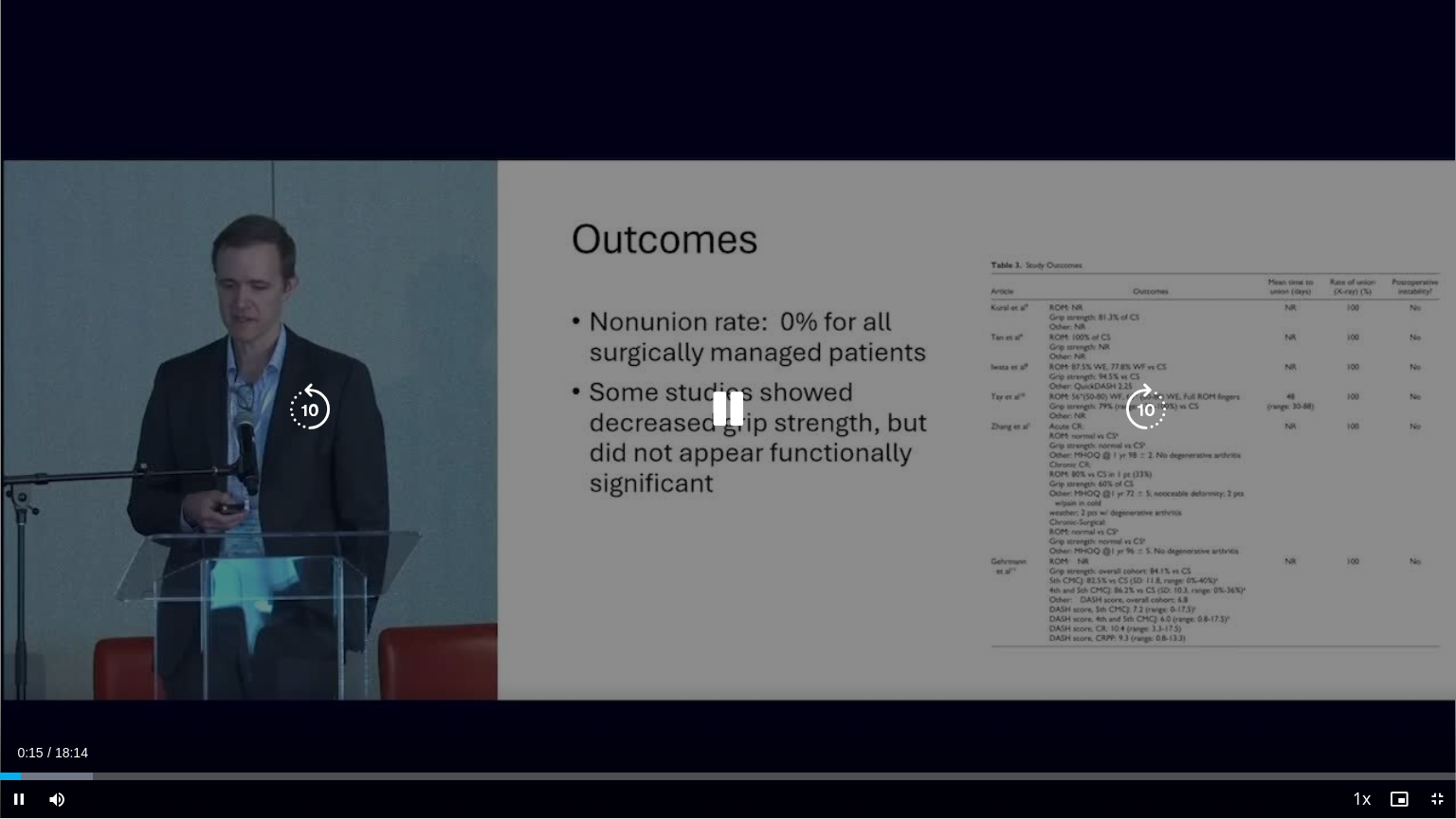 click at bounding box center [728, 410] 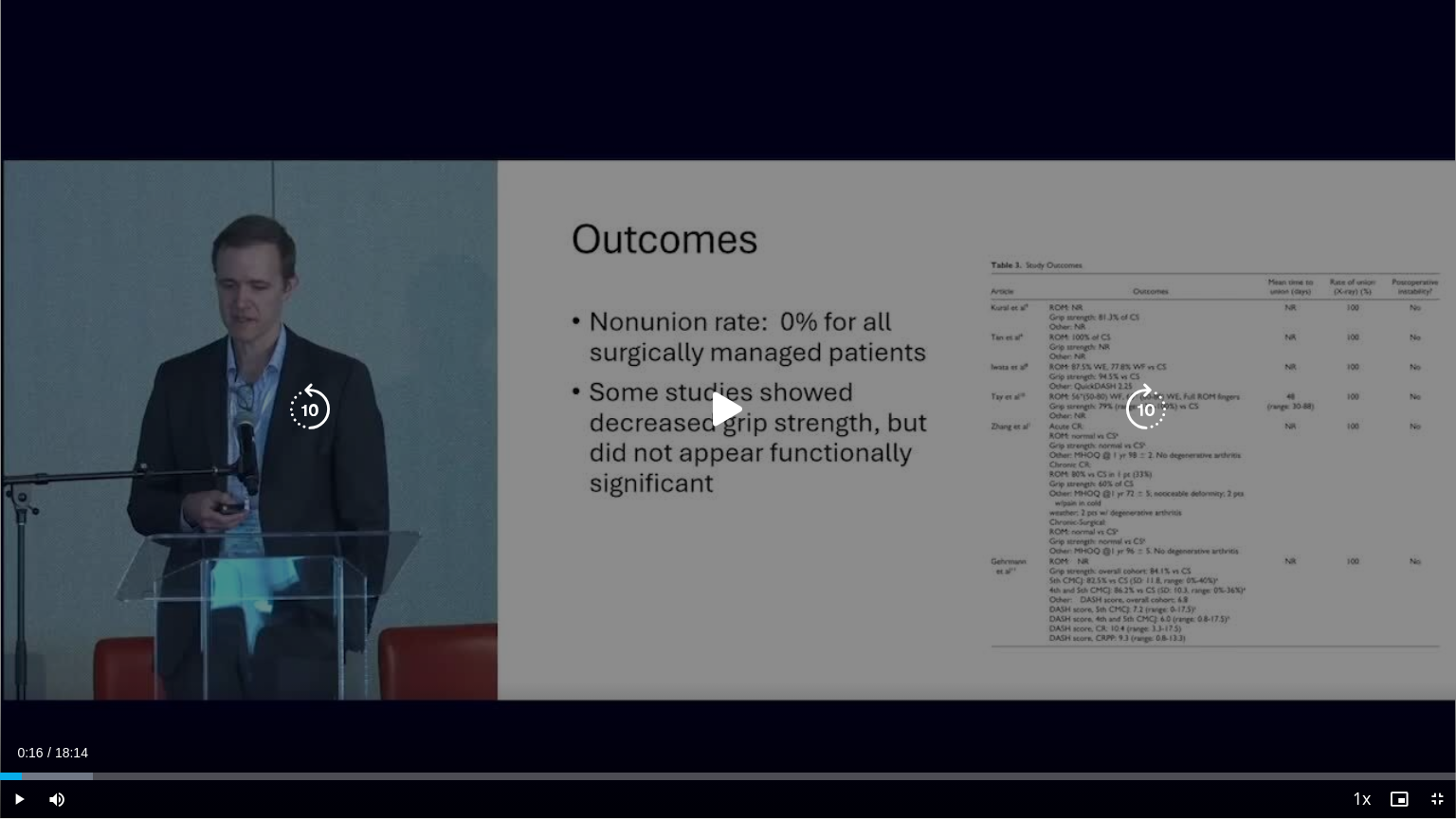 click at bounding box center (728, 410) 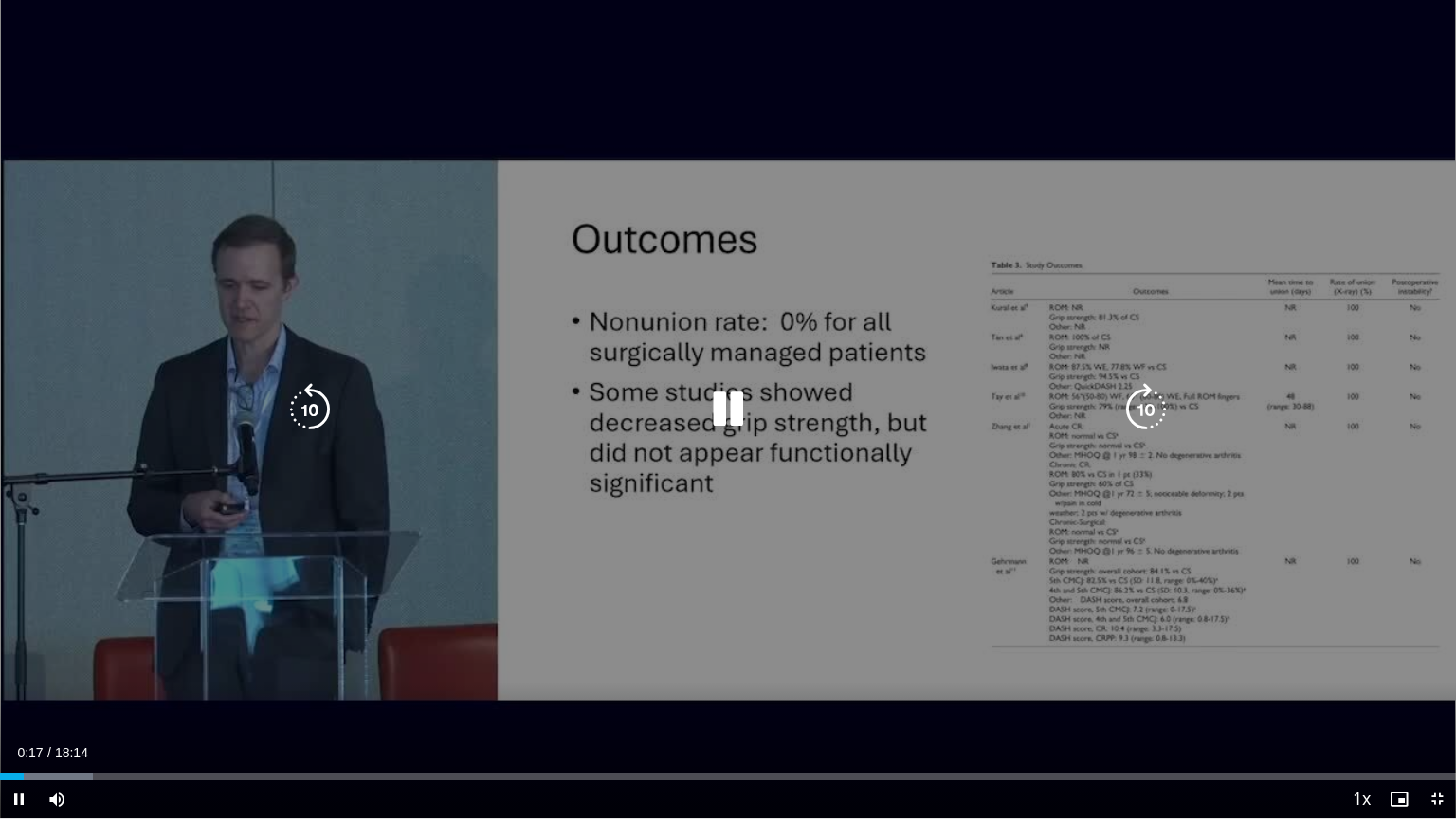 click on "10 seconds
Tap to unmute" at bounding box center [728, 409] 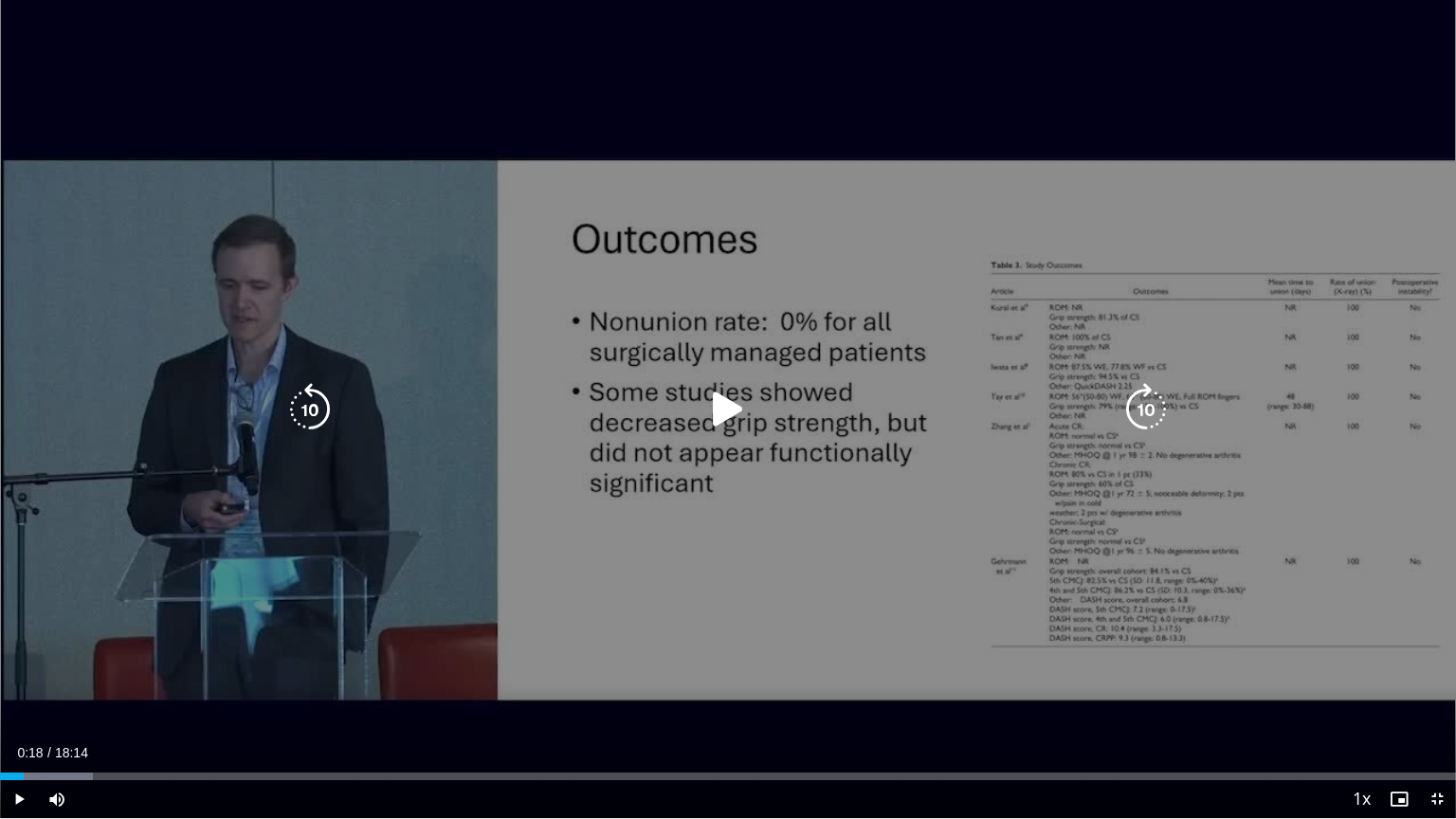 click on "10 seconds
Tap to unmute" at bounding box center [728, 409] 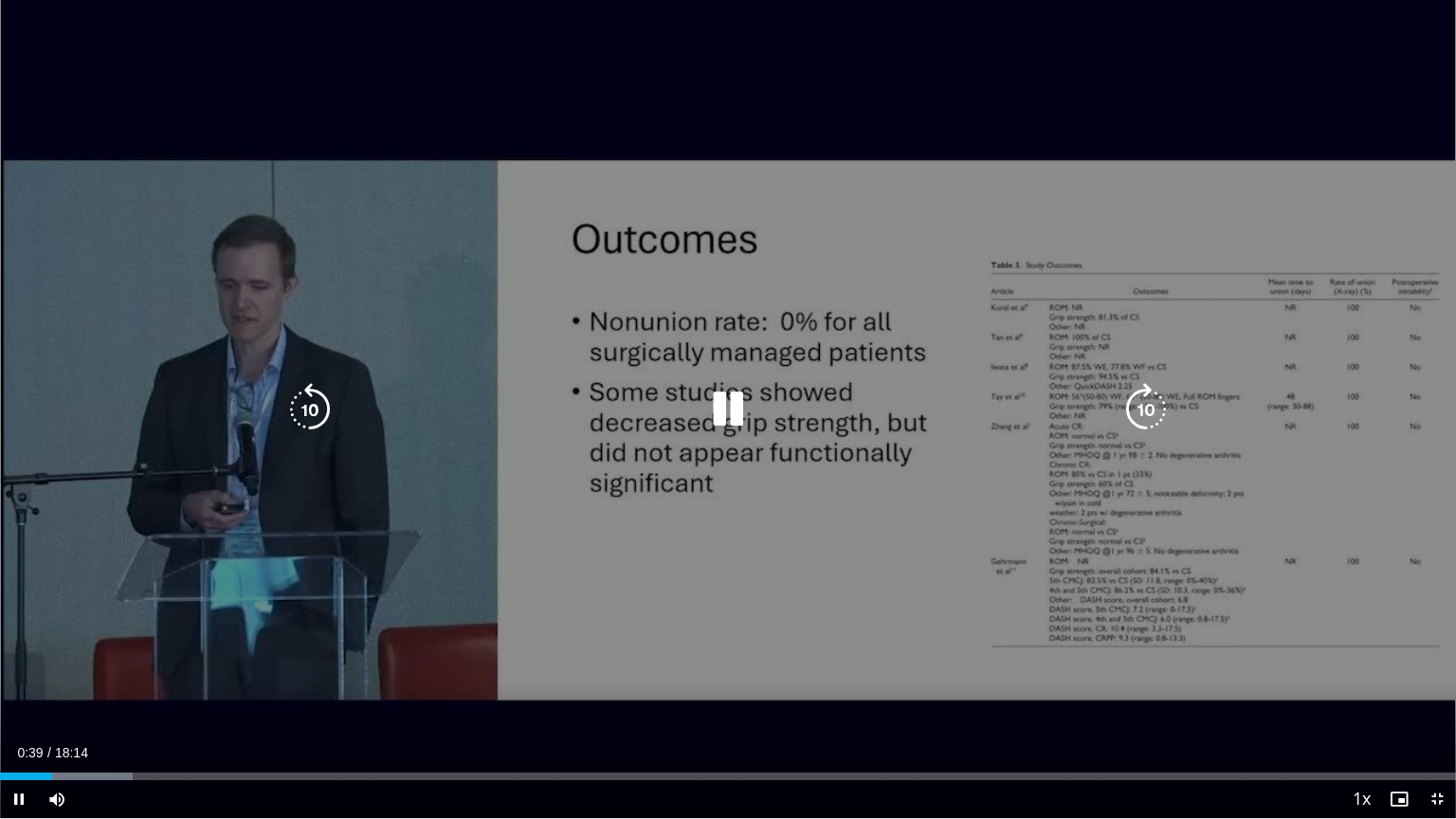 click at bounding box center [728, 410] 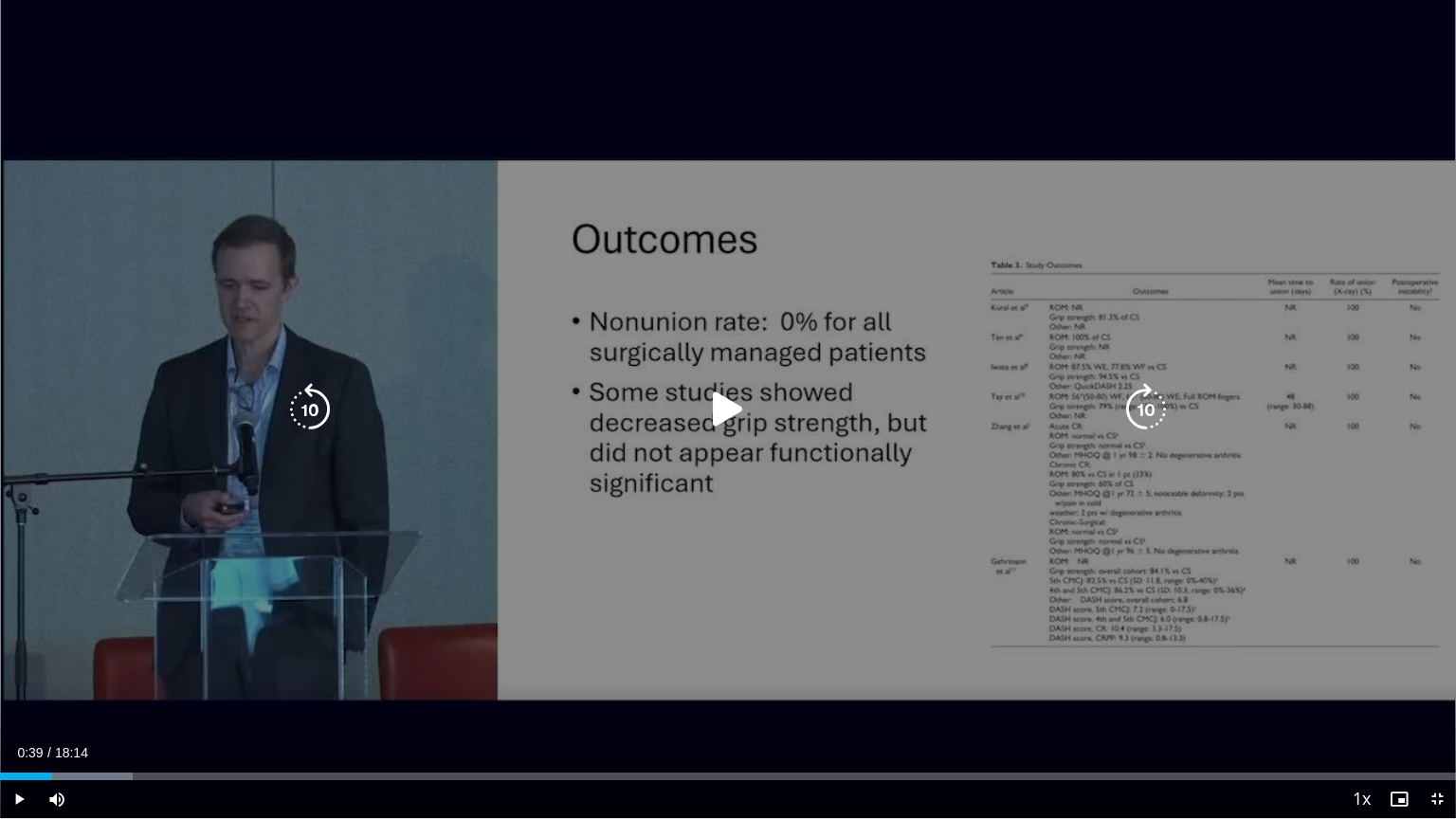 click at bounding box center (728, 410) 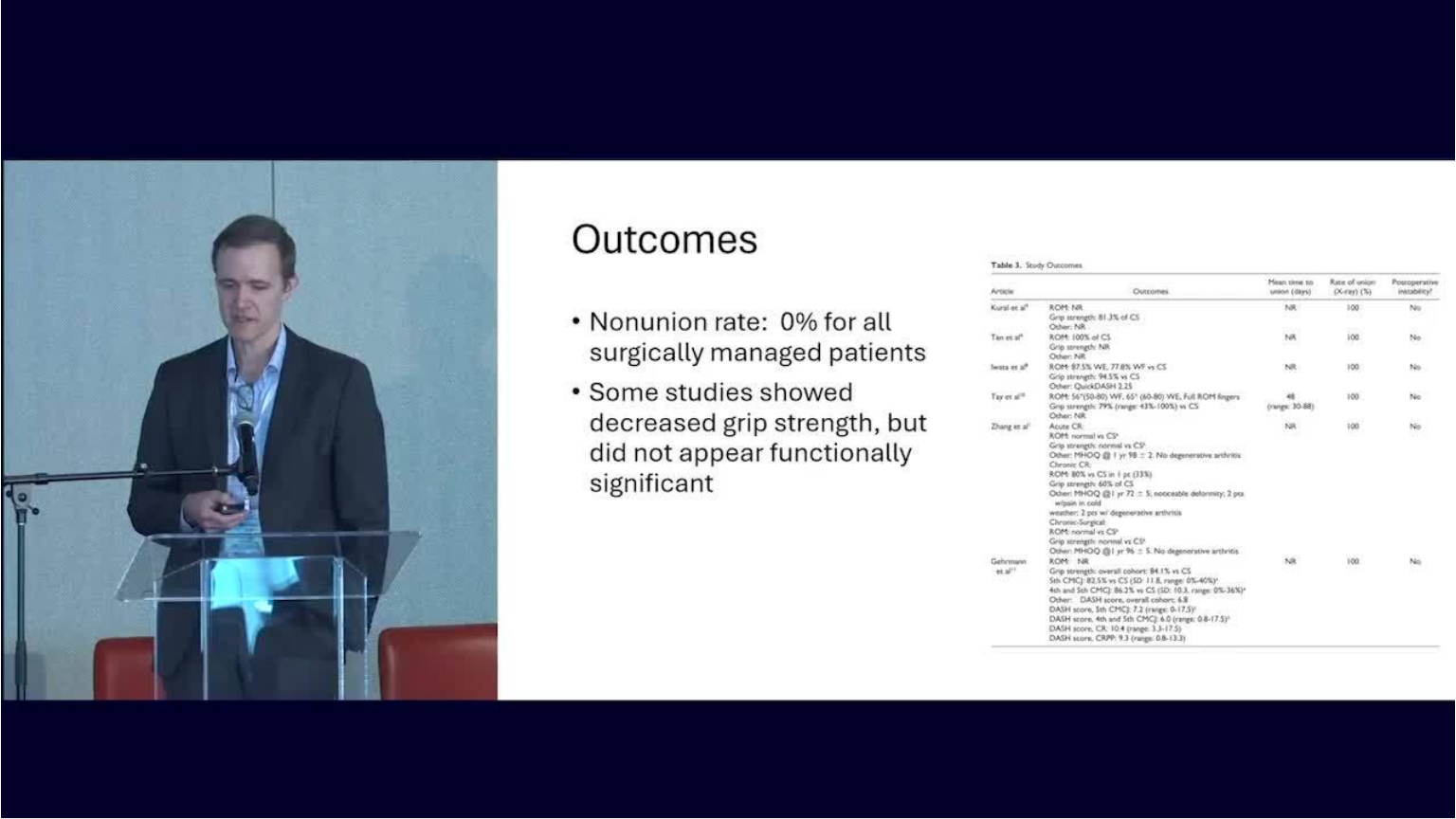 type 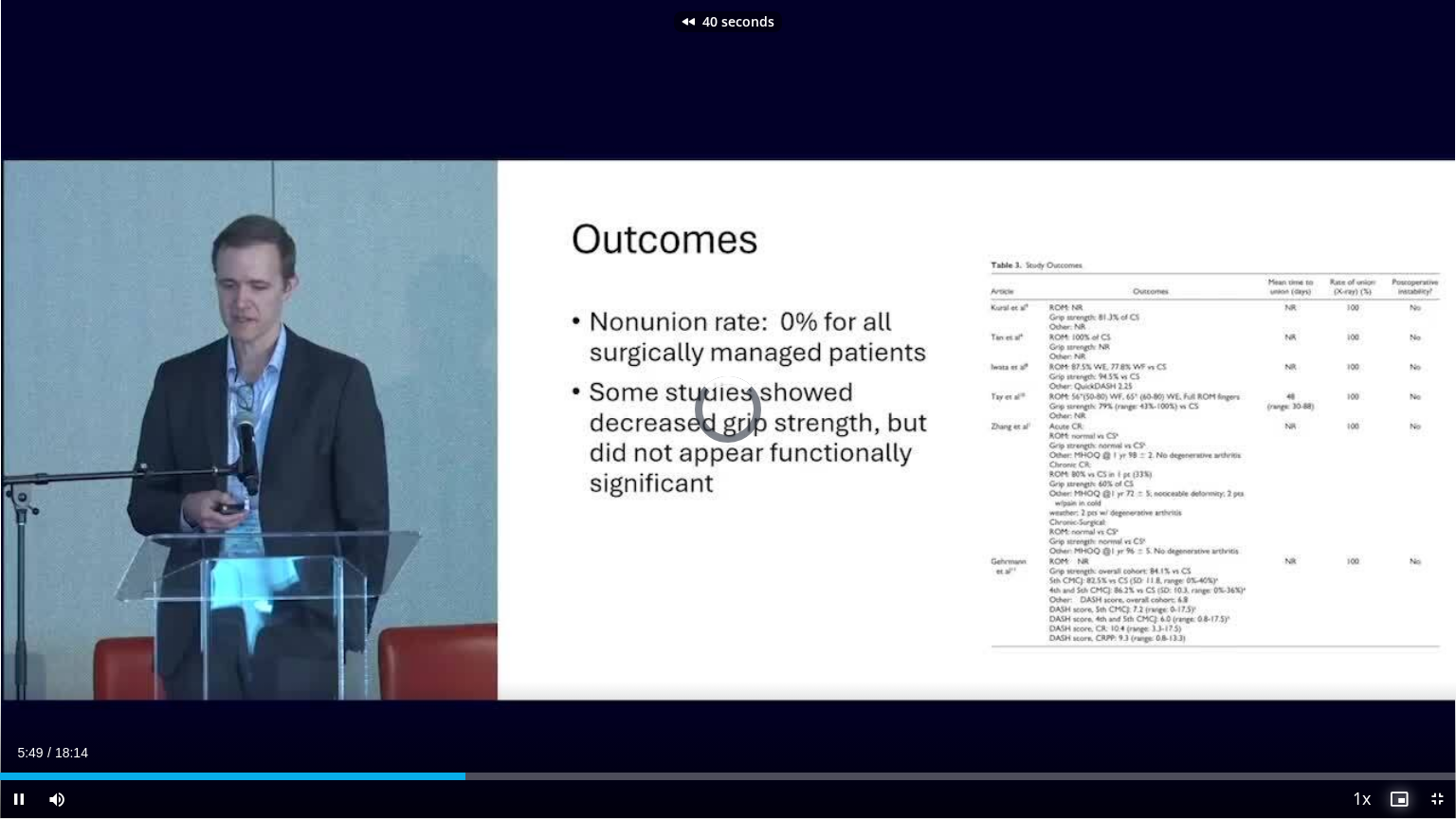 type 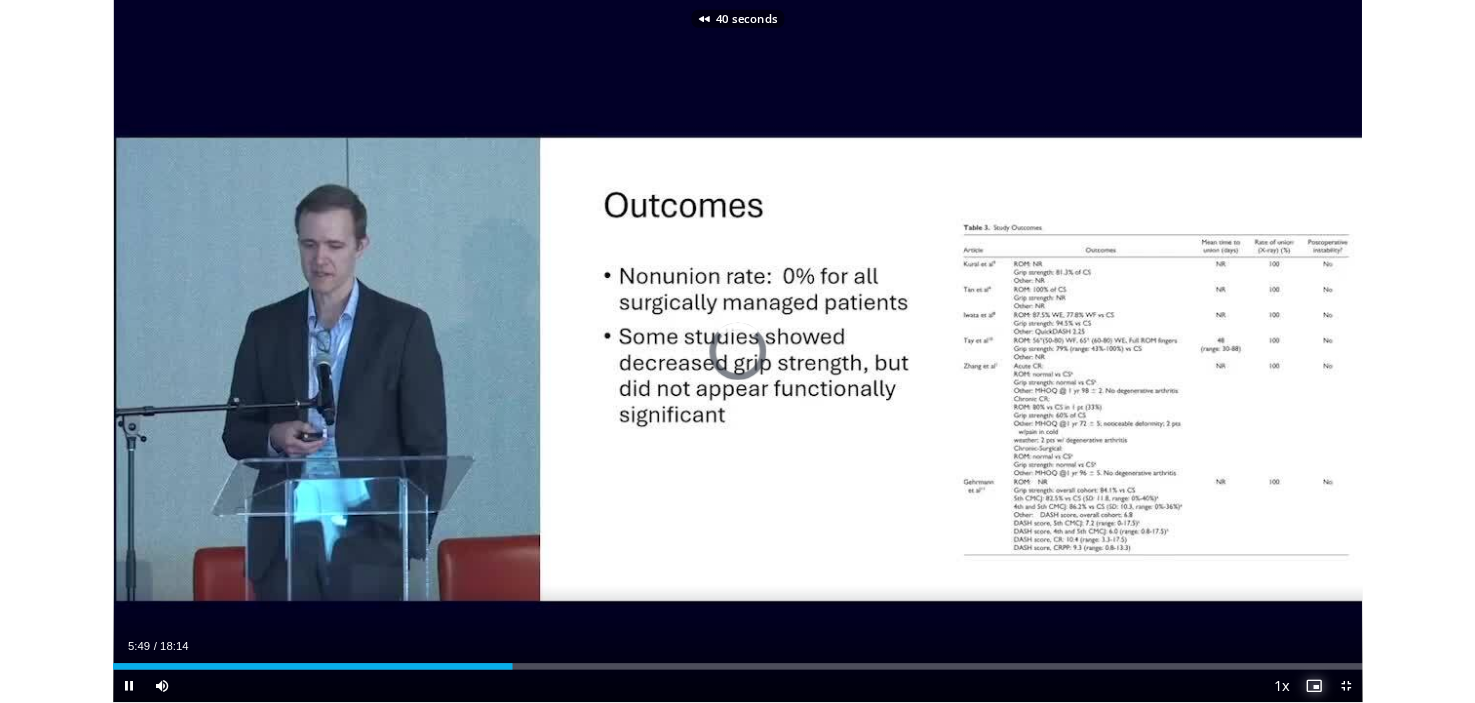 scroll, scrollTop: 0, scrollLeft: 0, axis: both 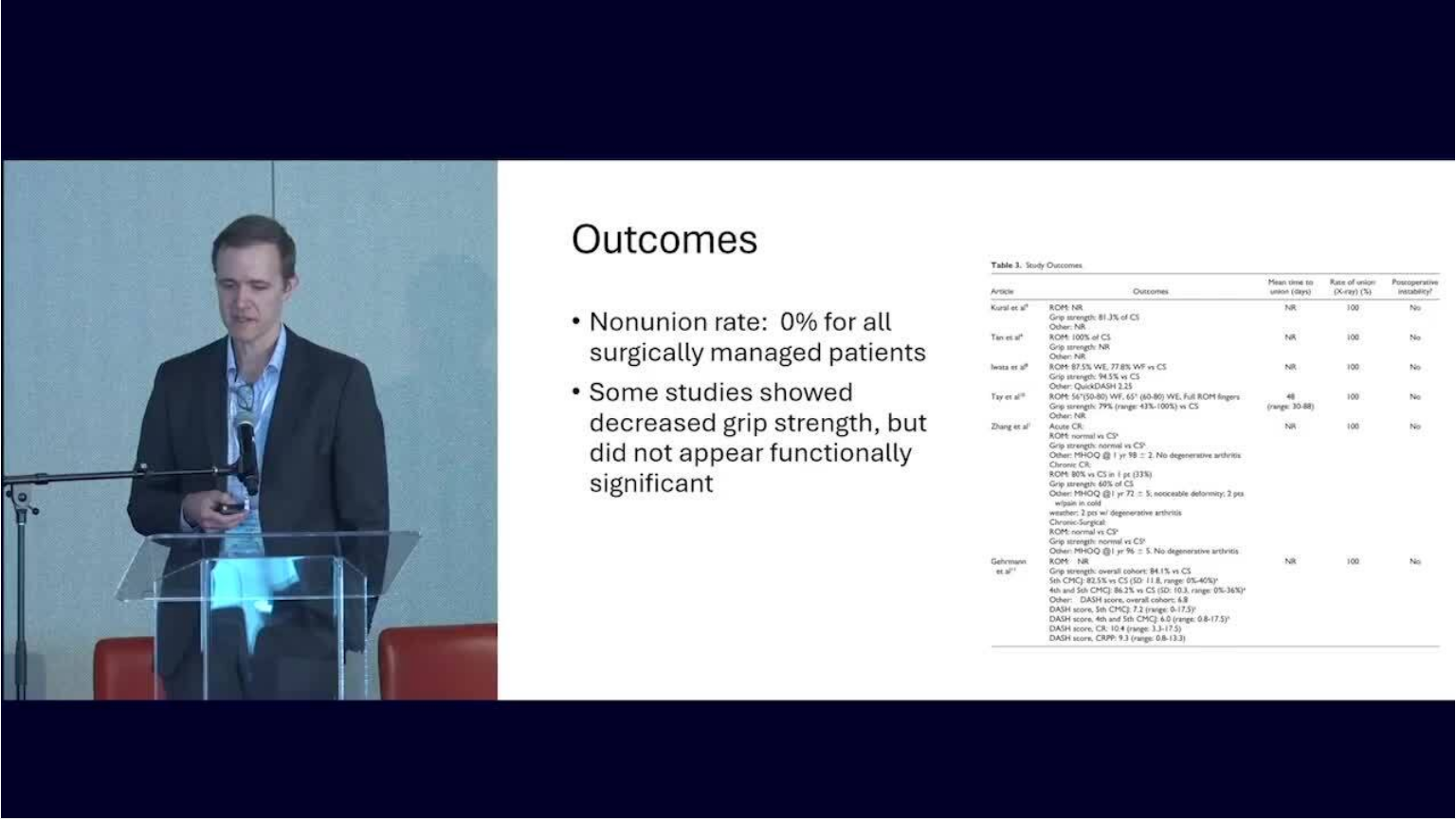 click on "Enable picture-in-picture mode" at bounding box center [1399, 799] 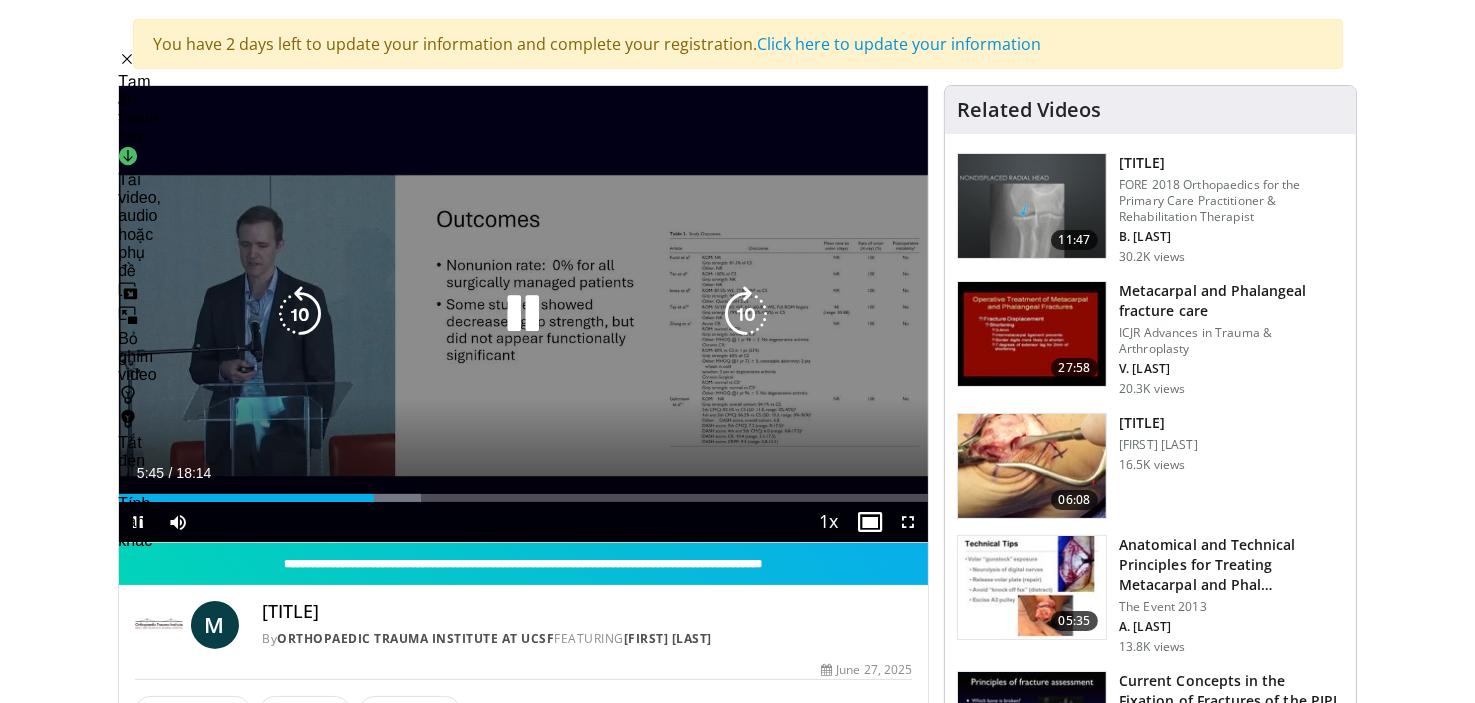 click on "[DURATION]
Tap to unmute" at bounding box center (524, 314) 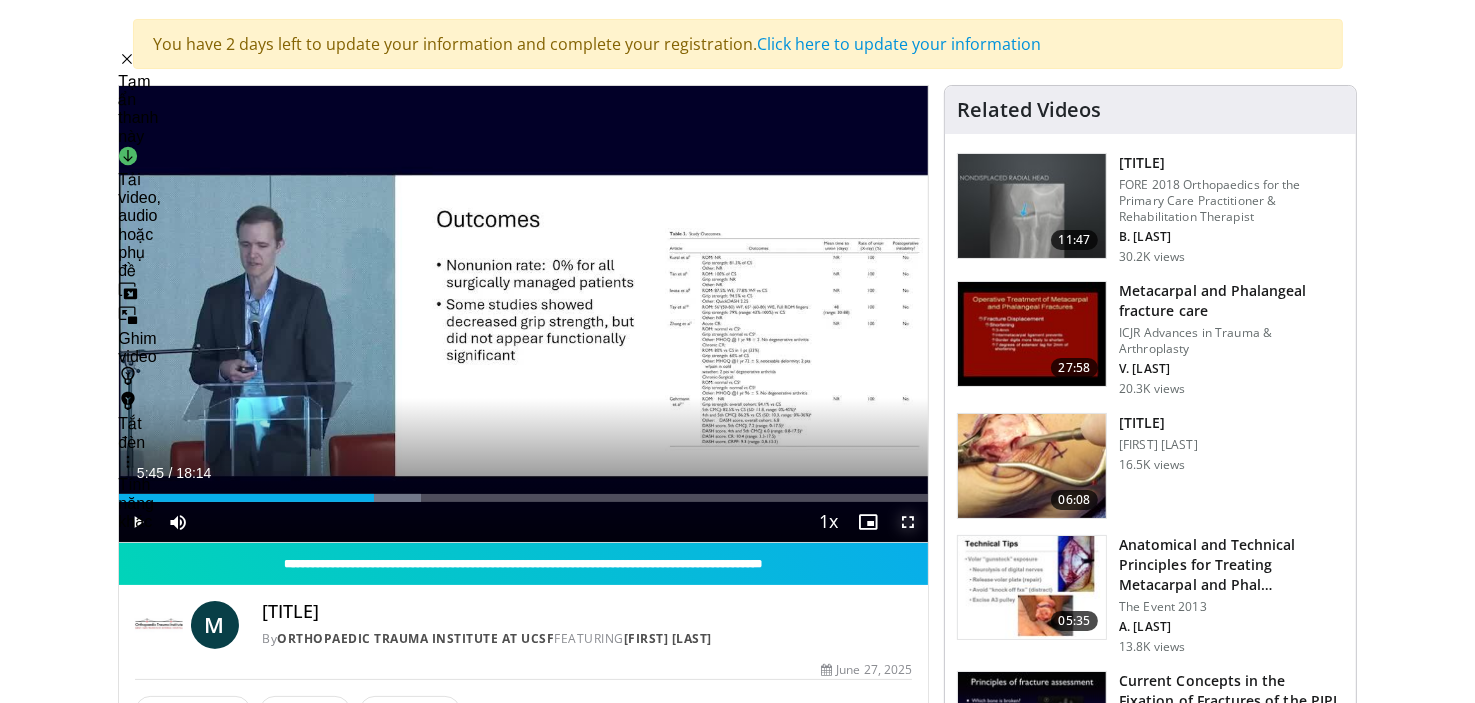 click at bounding box center [908, 522] 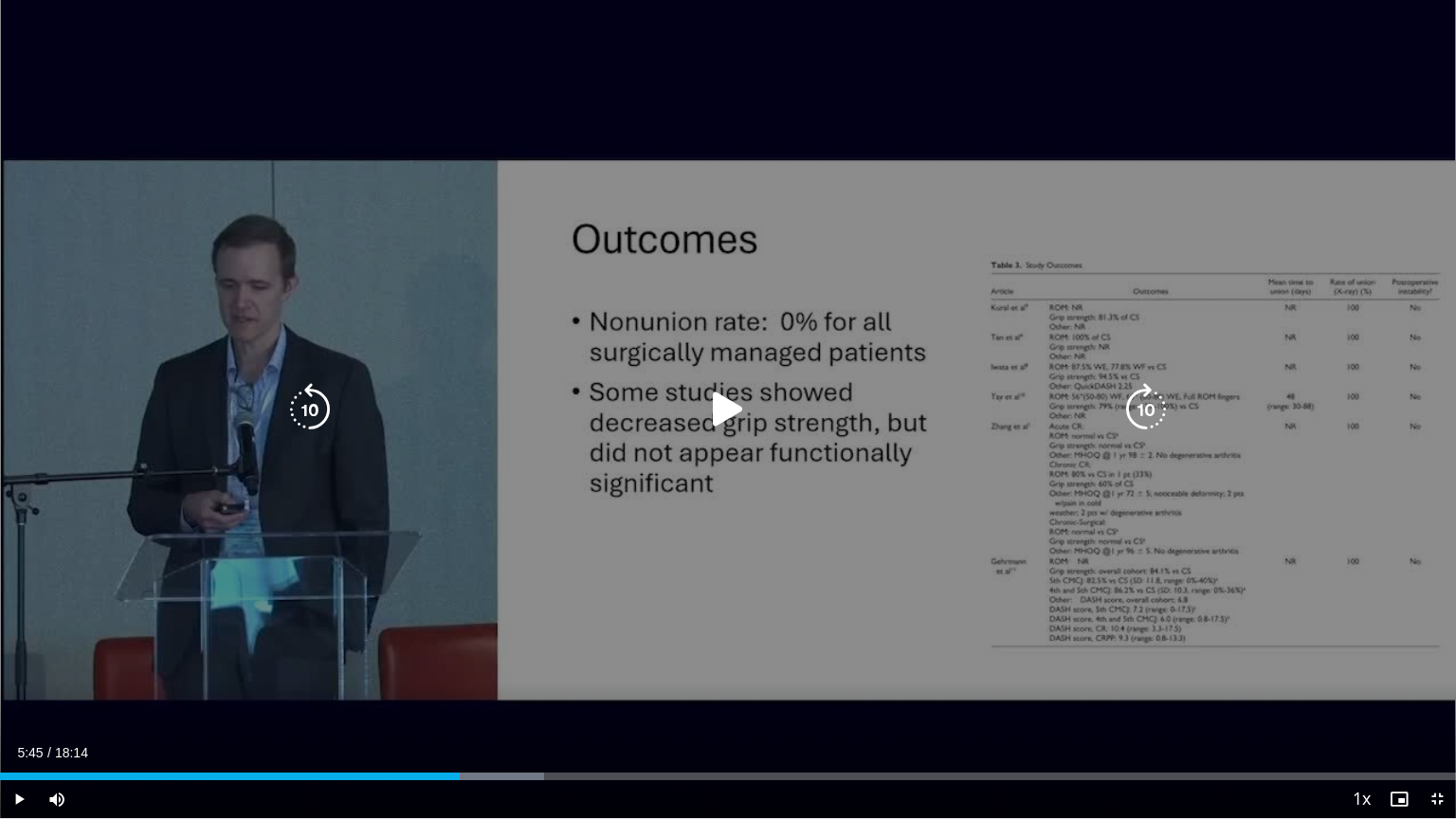 click at bounding box center (728, 410) 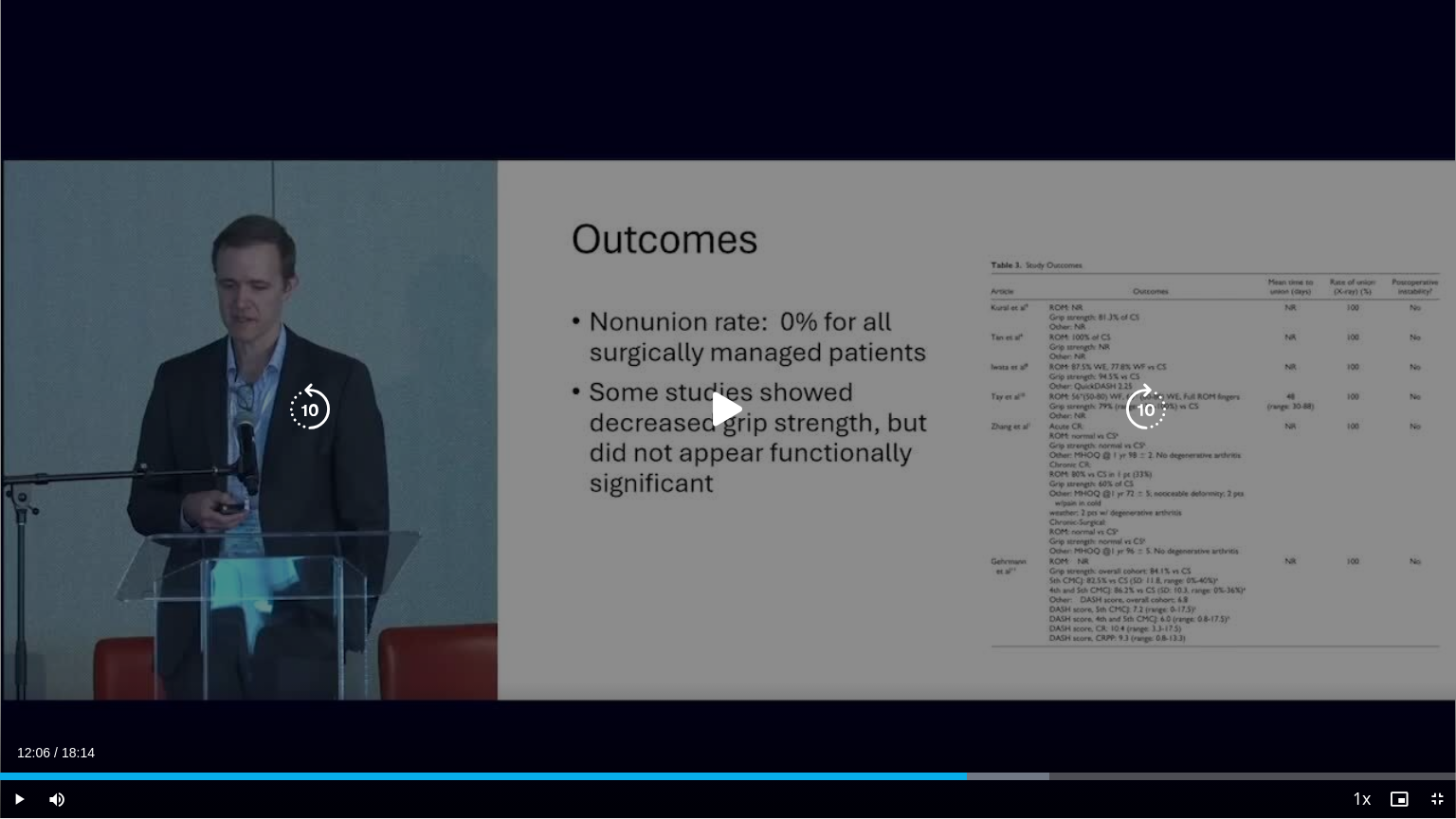 click at bounding box center [728, 410] 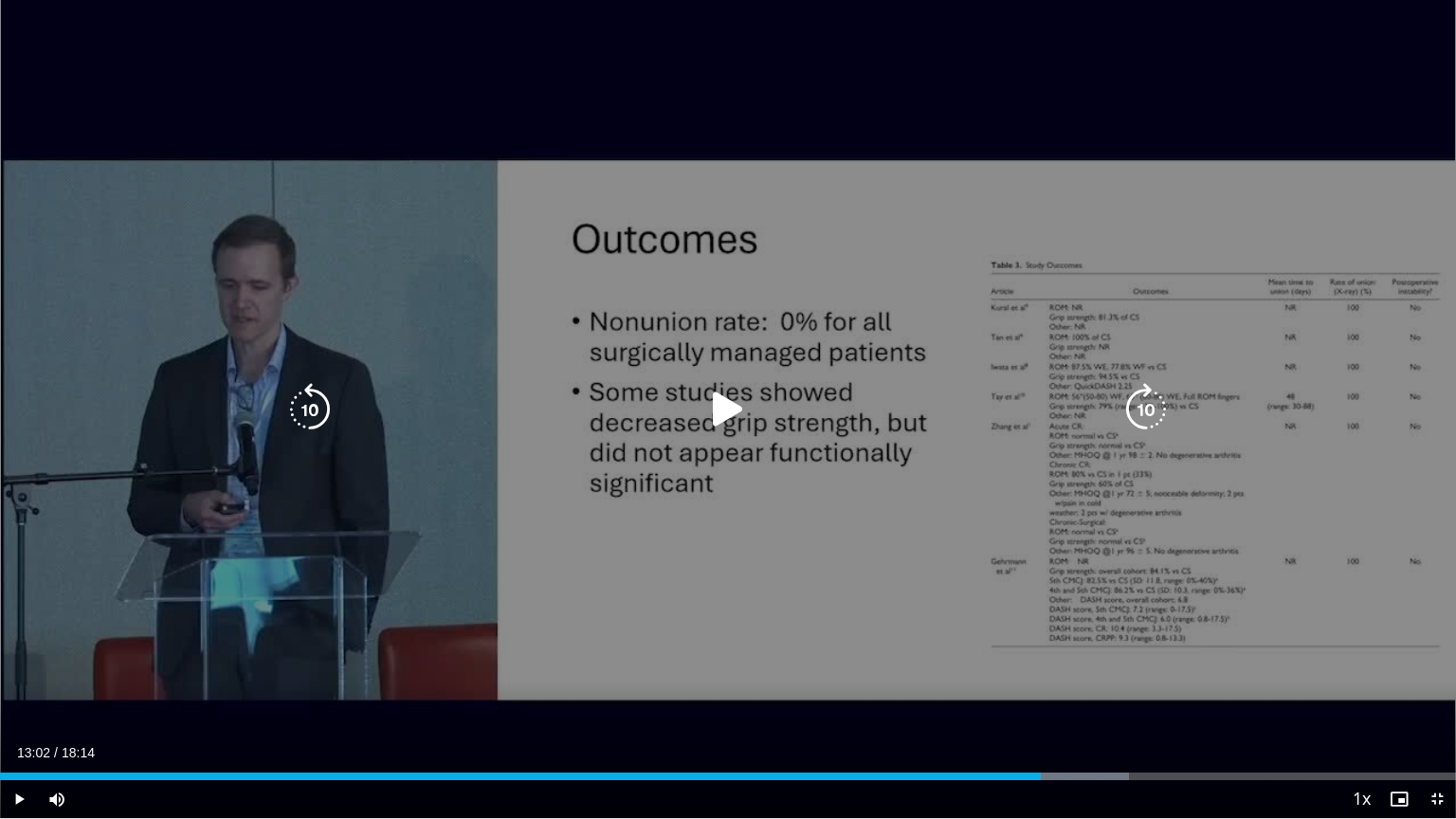click at bounding box center [728, 410] 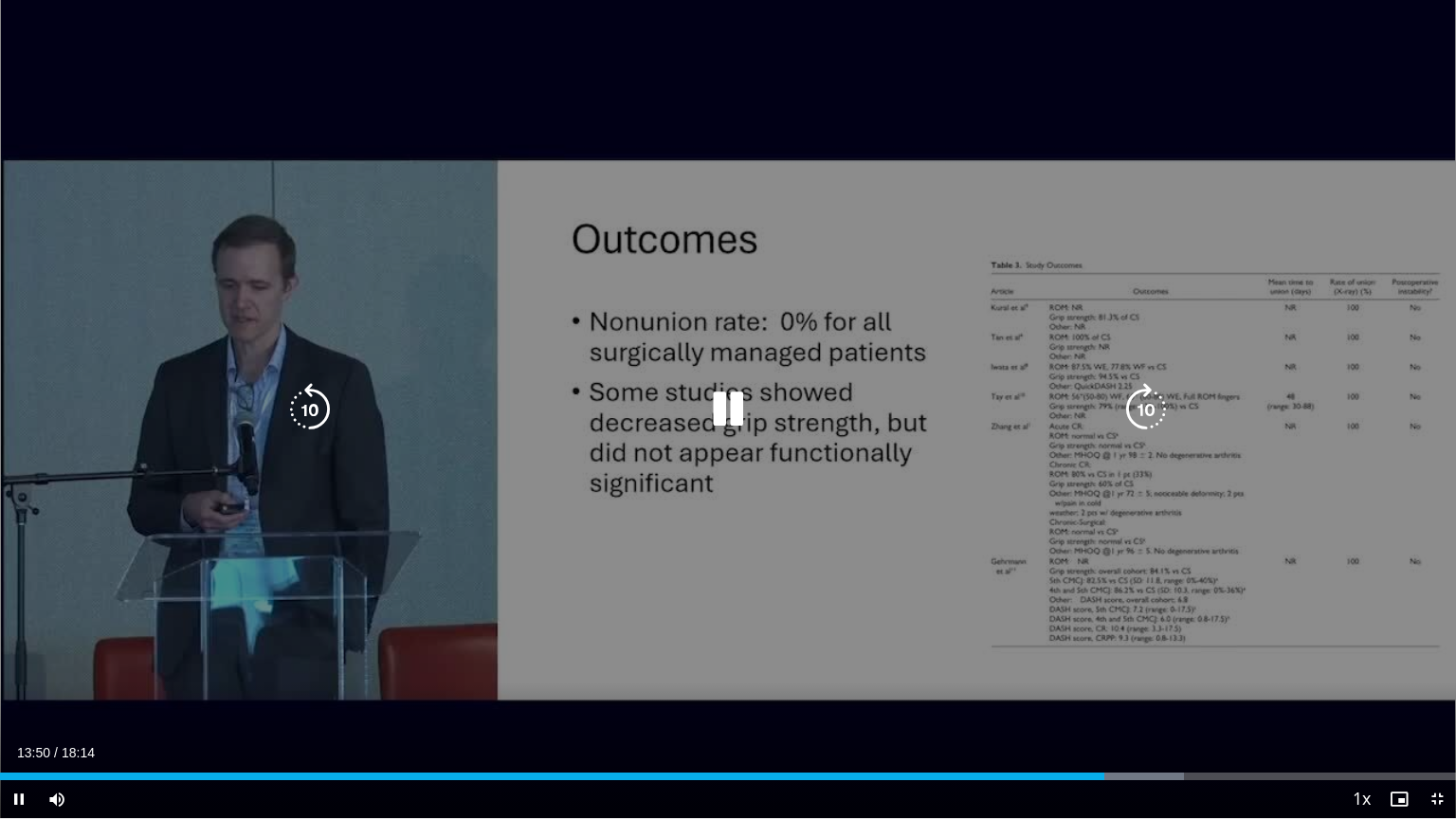 click at bounding box center [728, 410] 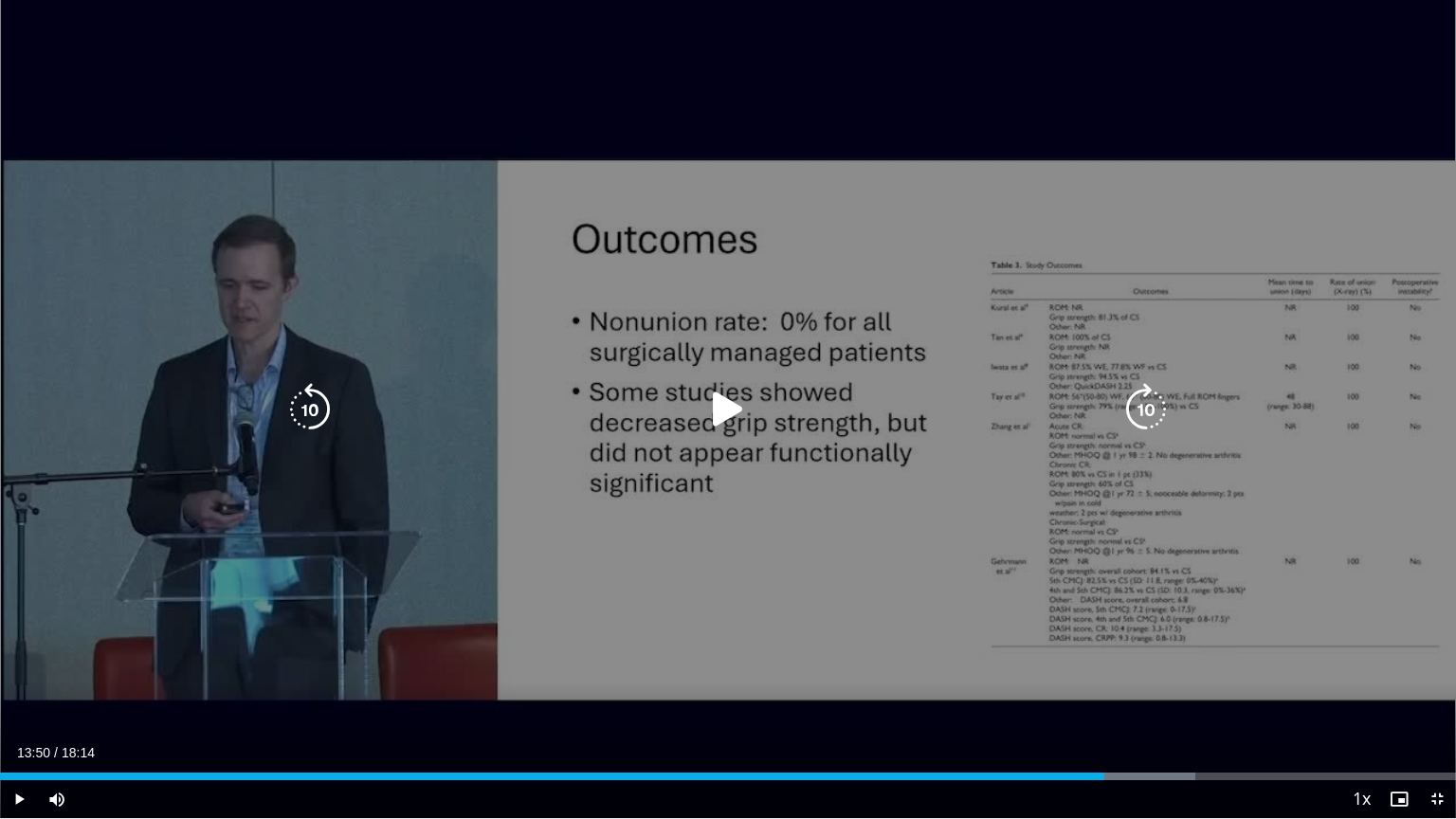 click at bounding box center [728, 410] 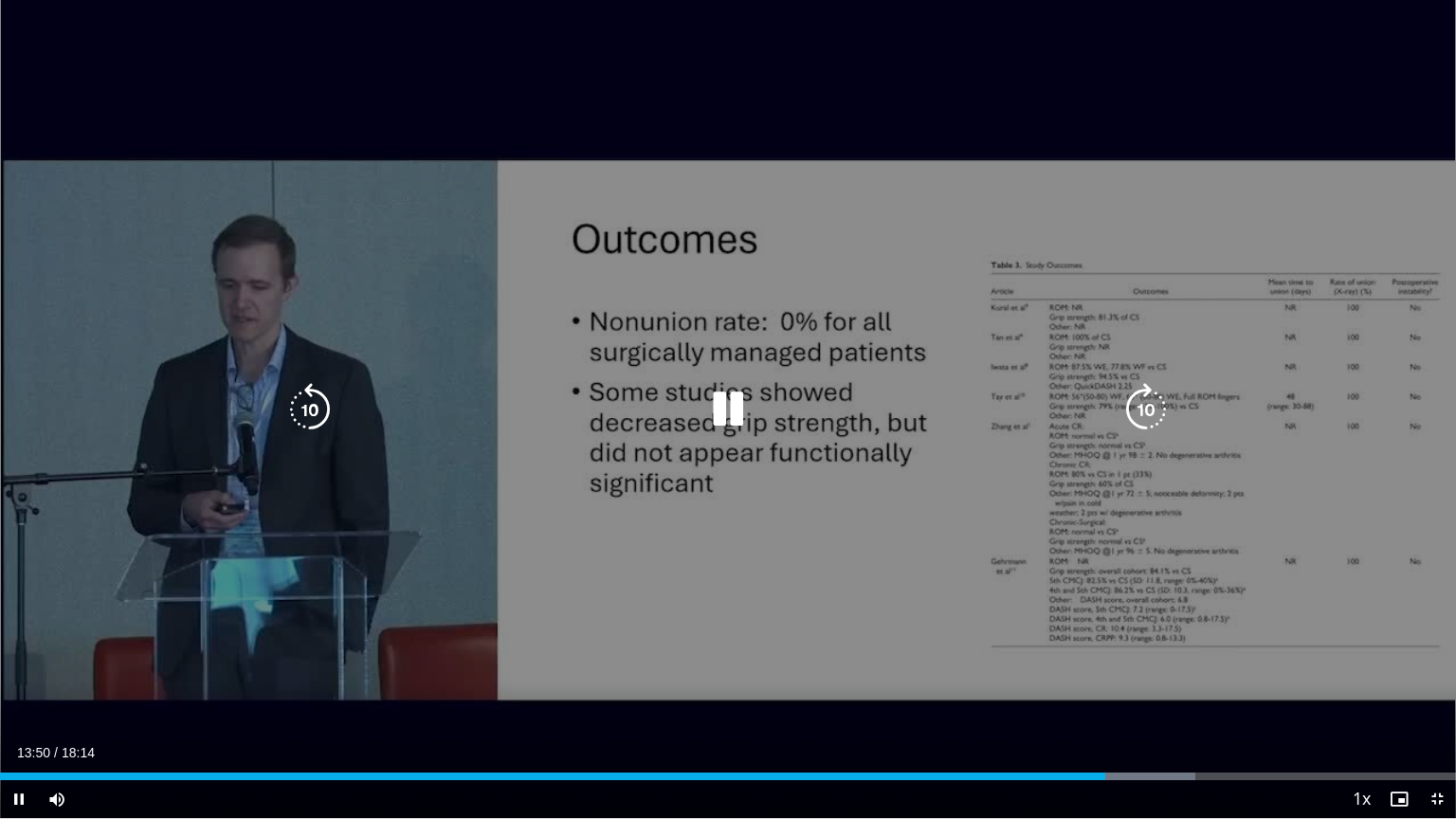 click at bounding box center [728, 410] 